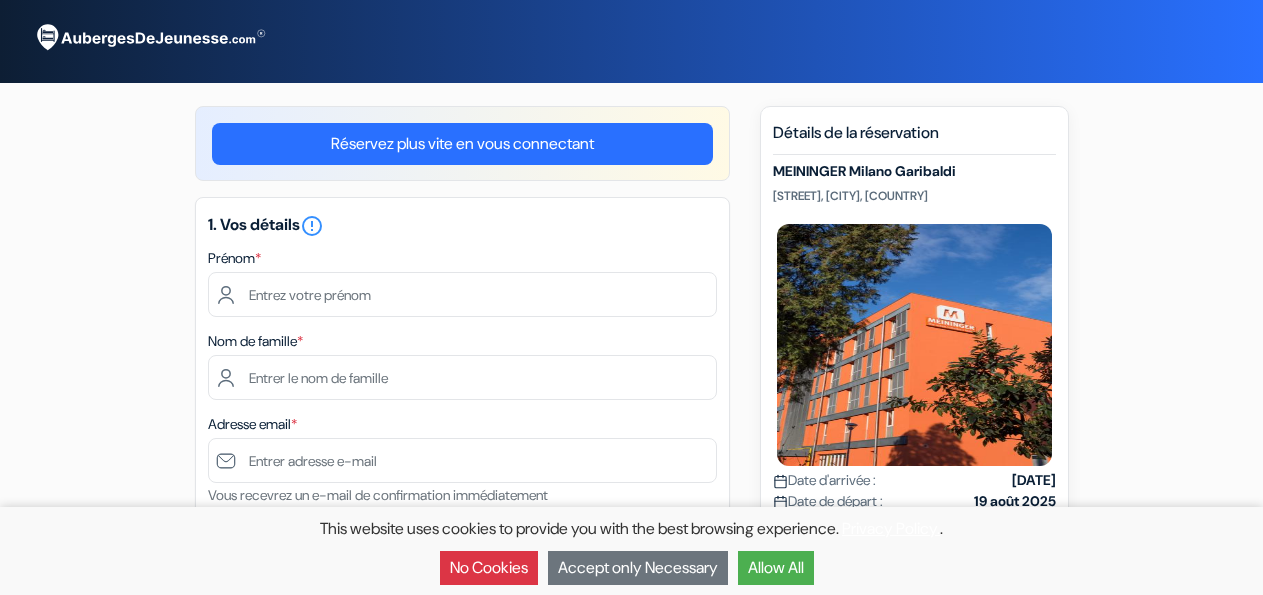 scroll, scrollTop: 0, scrollLeft: 0, axis: both 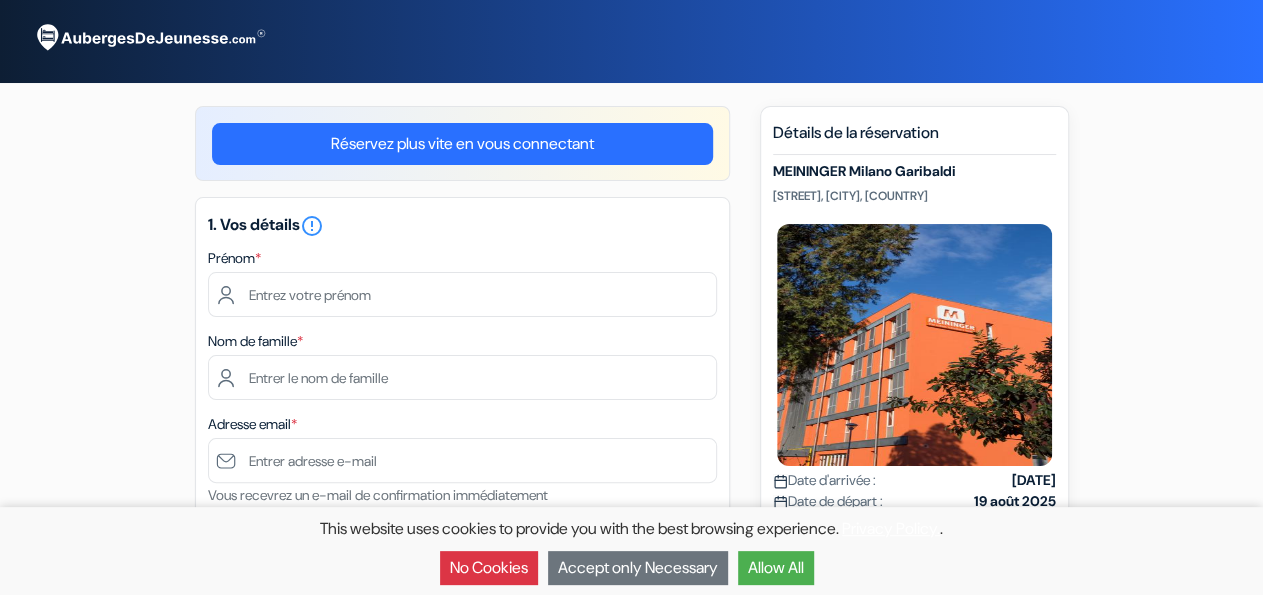 click on "No Cookies" at bounding box center [489, 568] 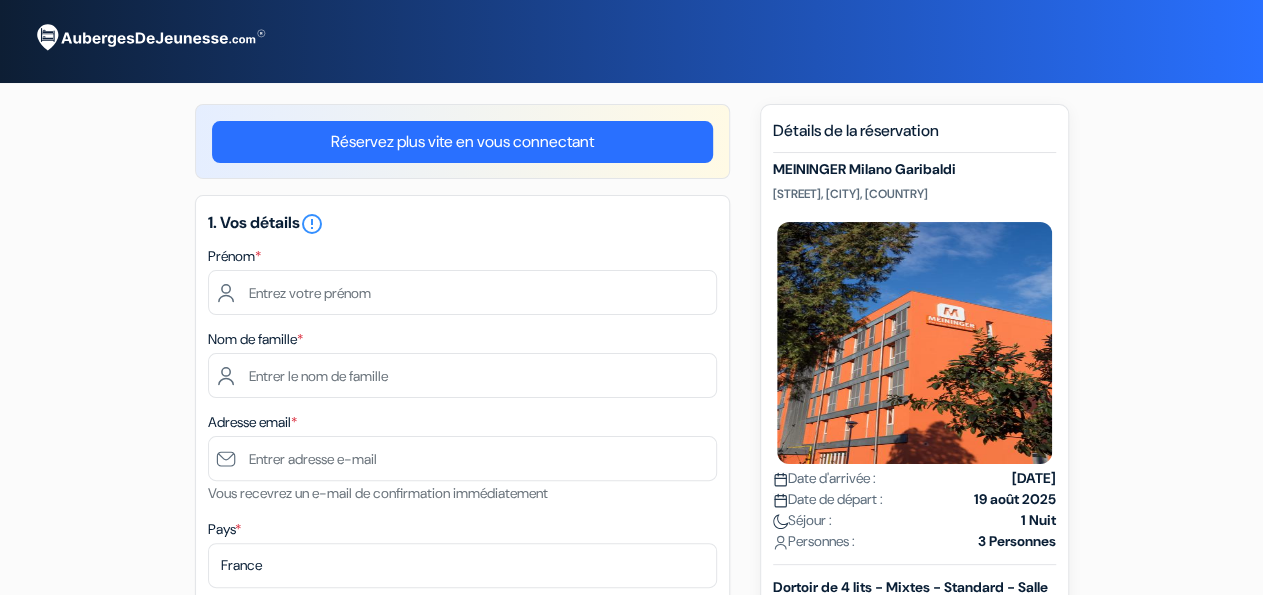 scroll, scrollTop: 0, scrollLeft: 0, axis: both 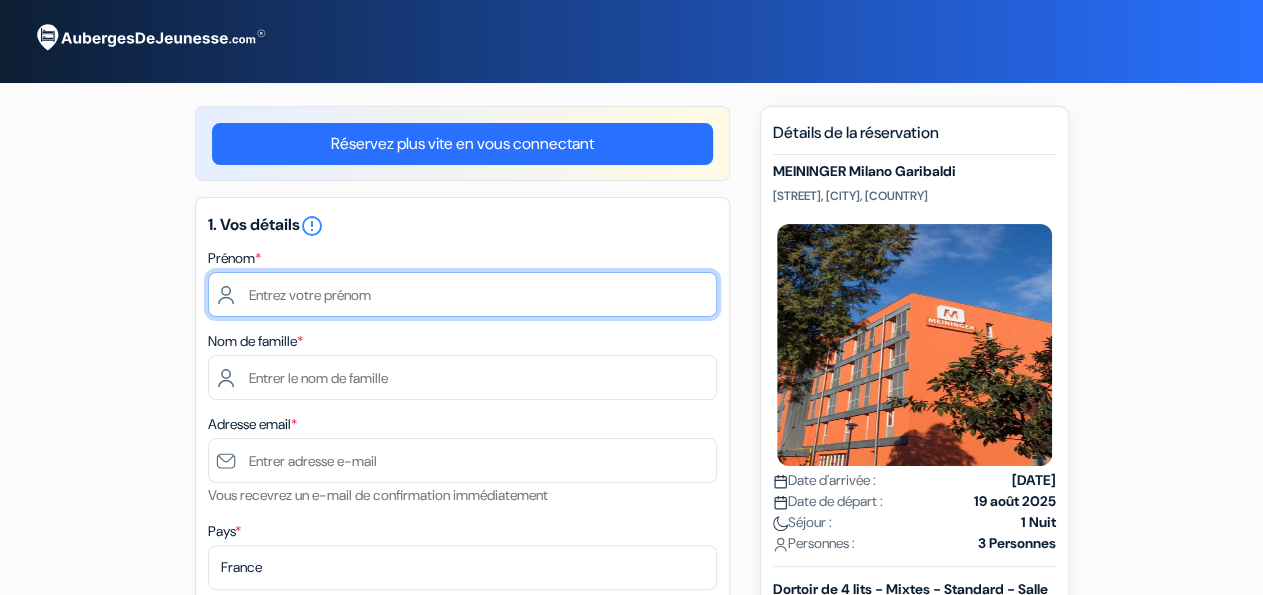 click at bounding box center (462, 294) 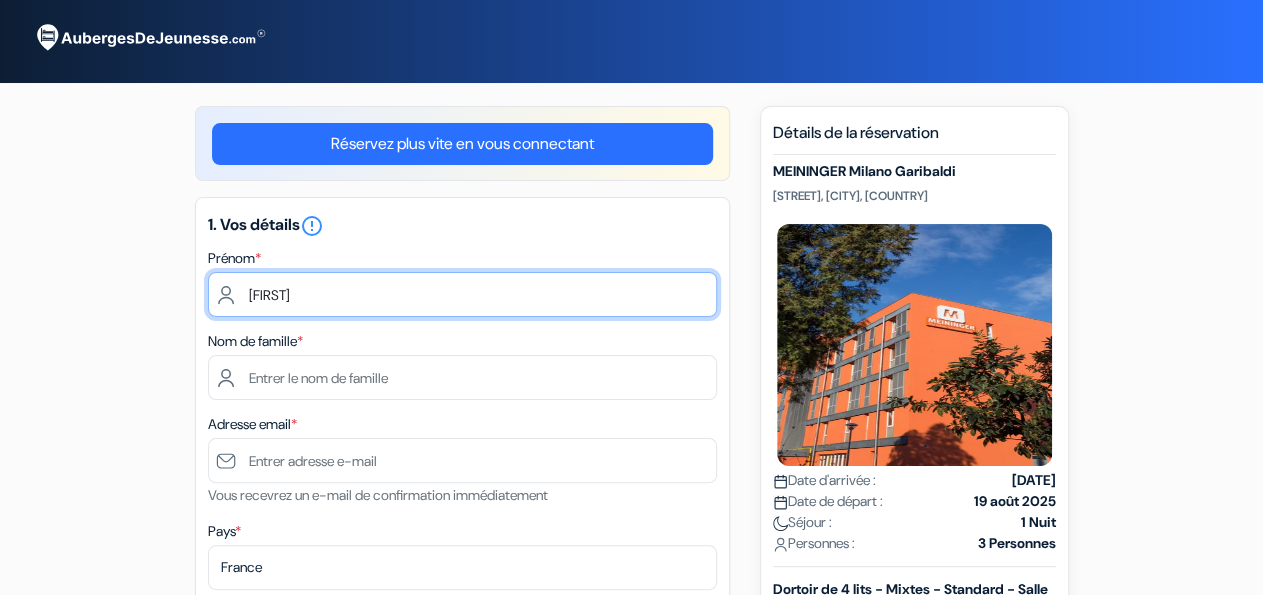type on "Léa" 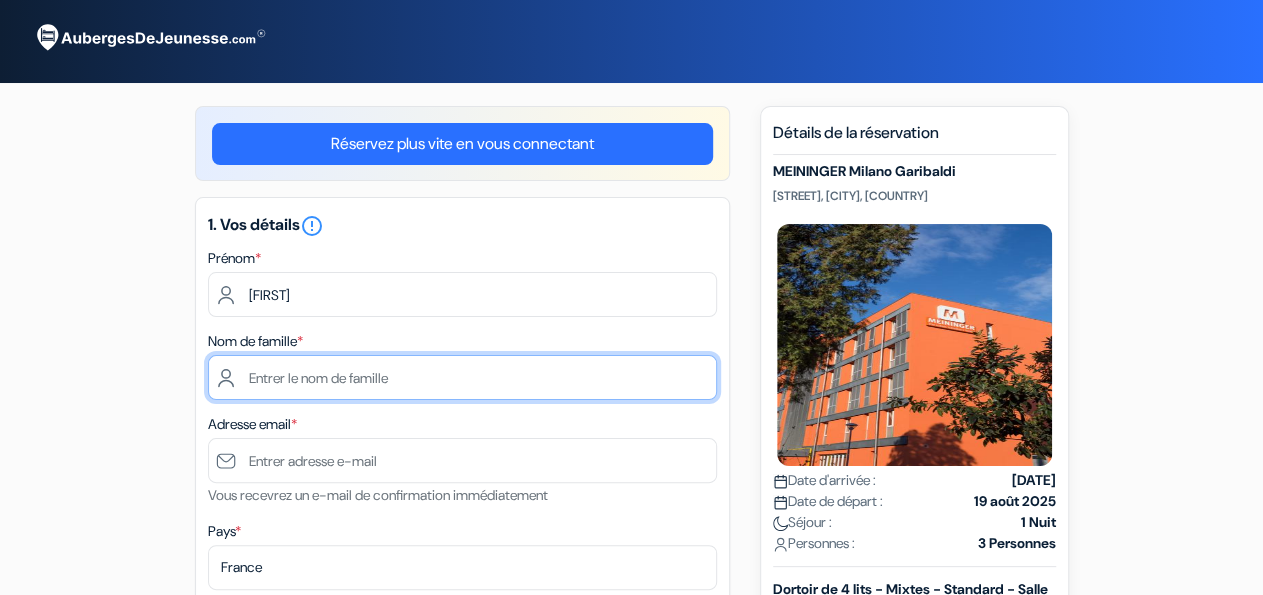 type on "Mignonat" 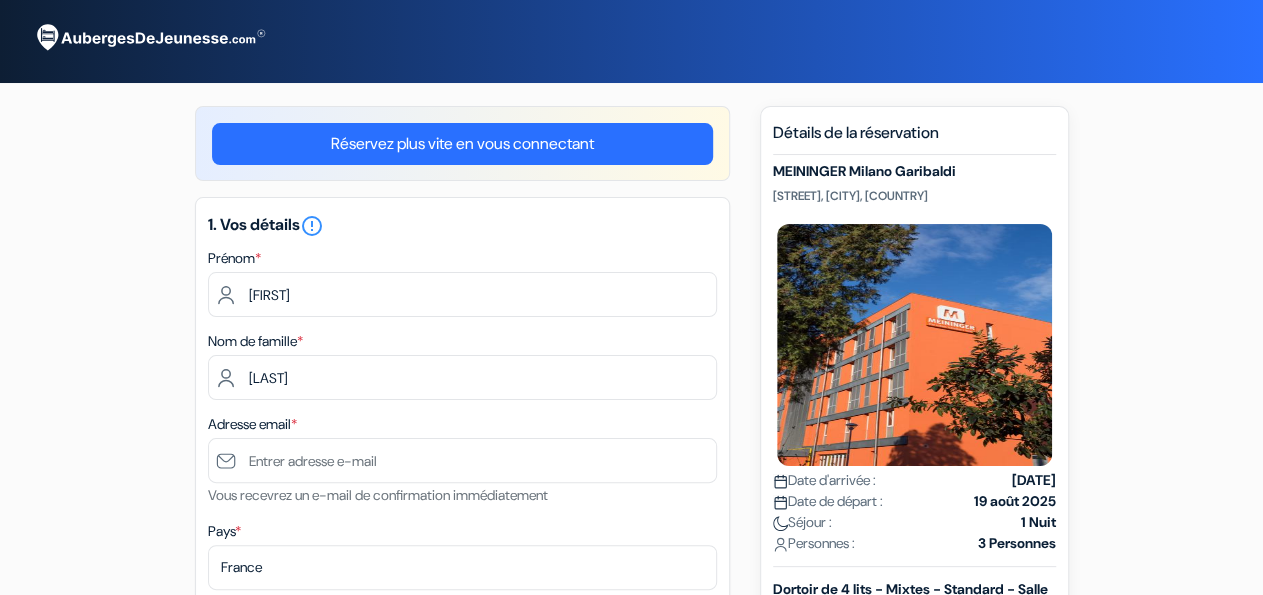 type on "0677081219" 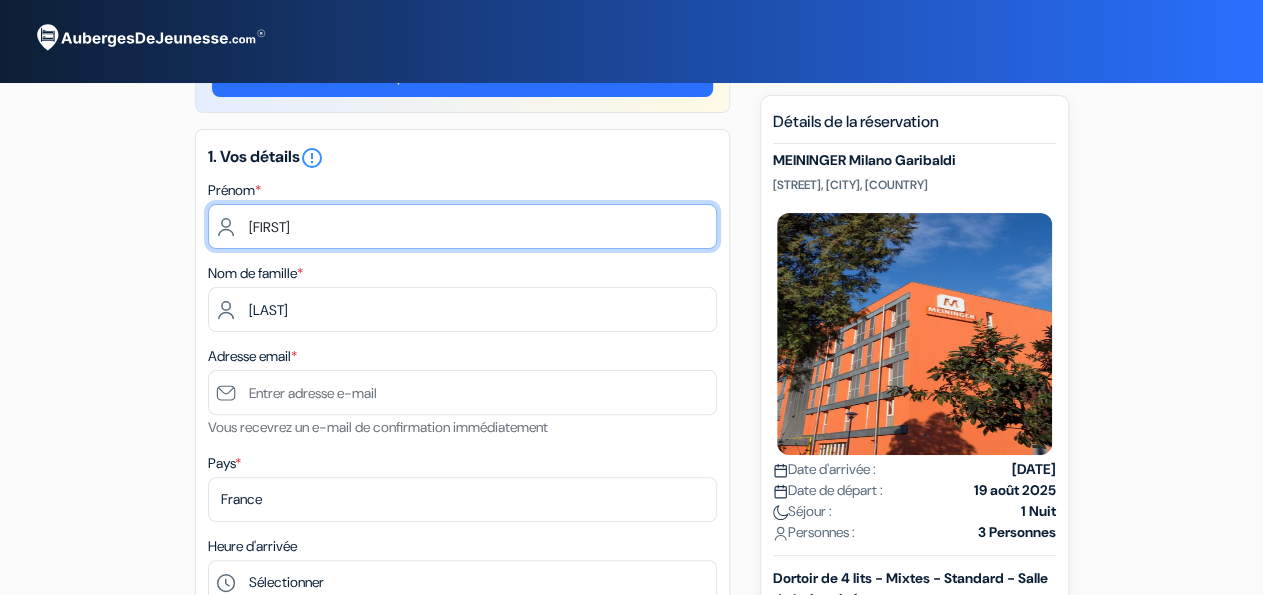 scroll, scrollTop: 104, scrollLeft: 0, axis: vertical 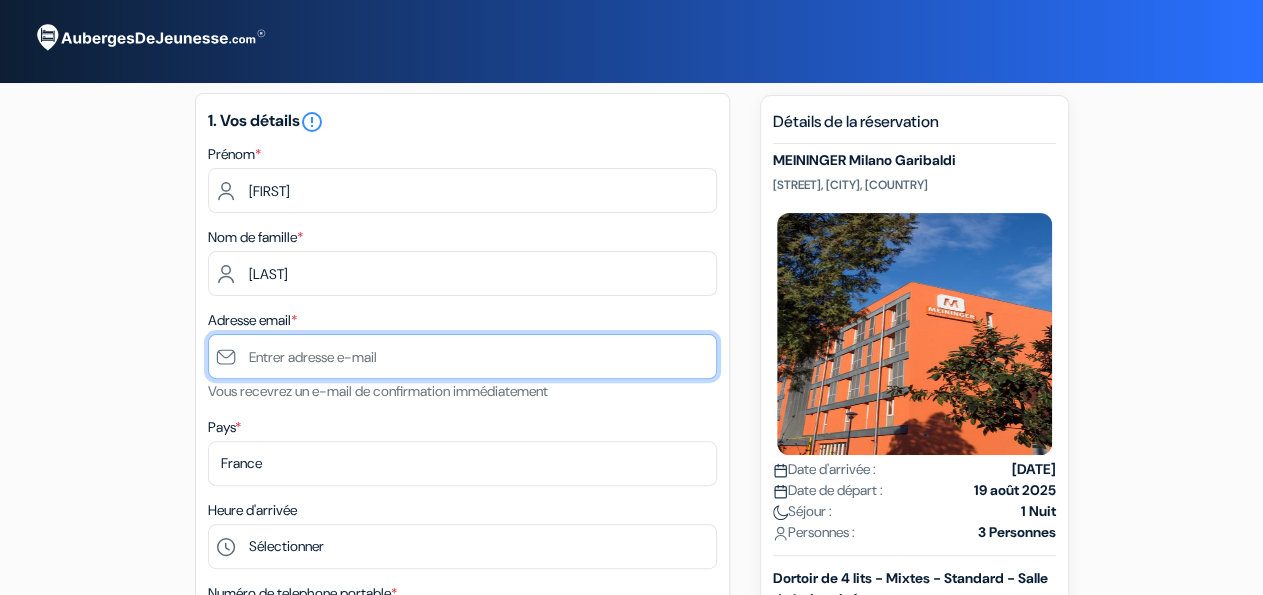 click at bounding box center [462, 356] 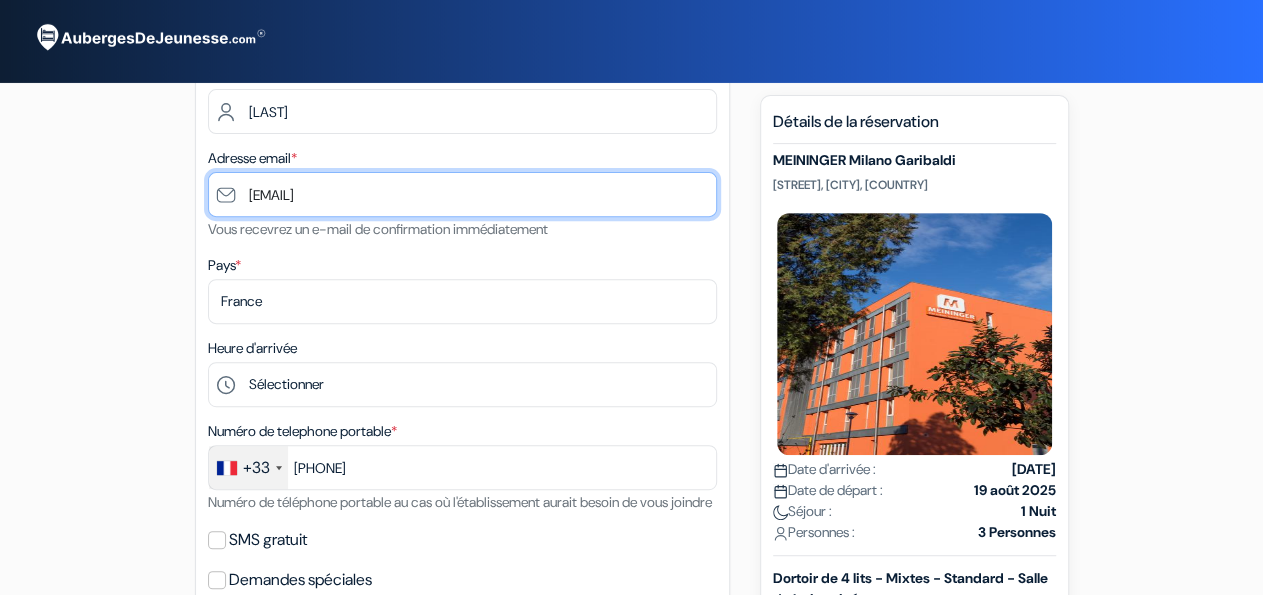 scroll, scrollTop: 312, scrollLeft: 0, axis: vertical 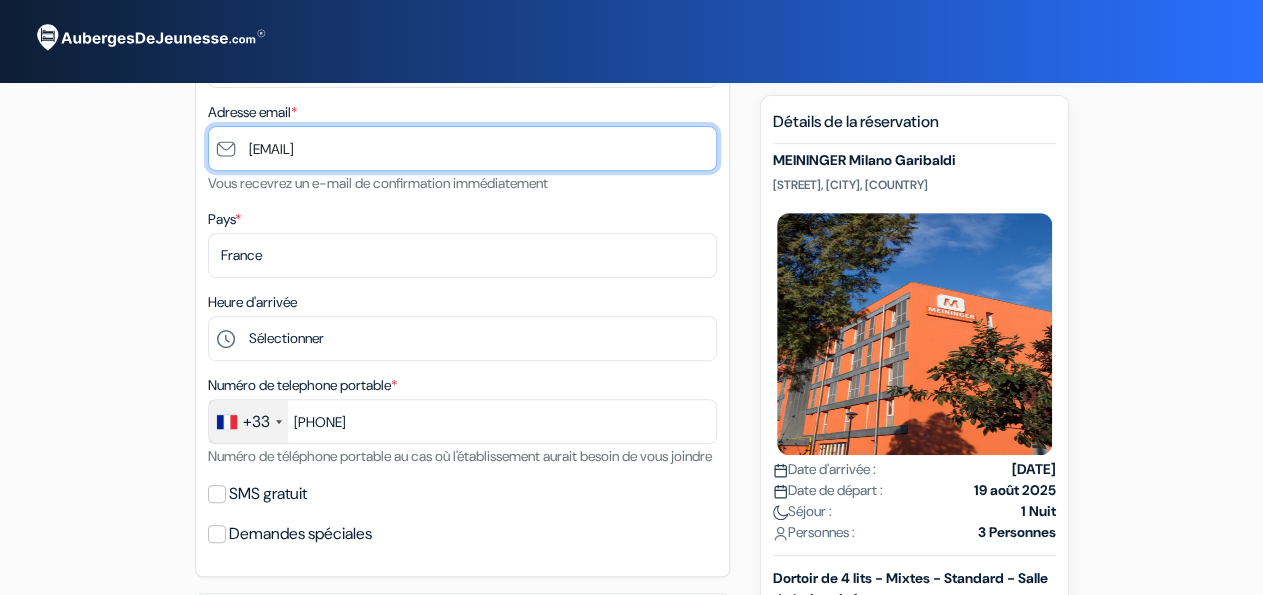 type on "[EMAIL]" 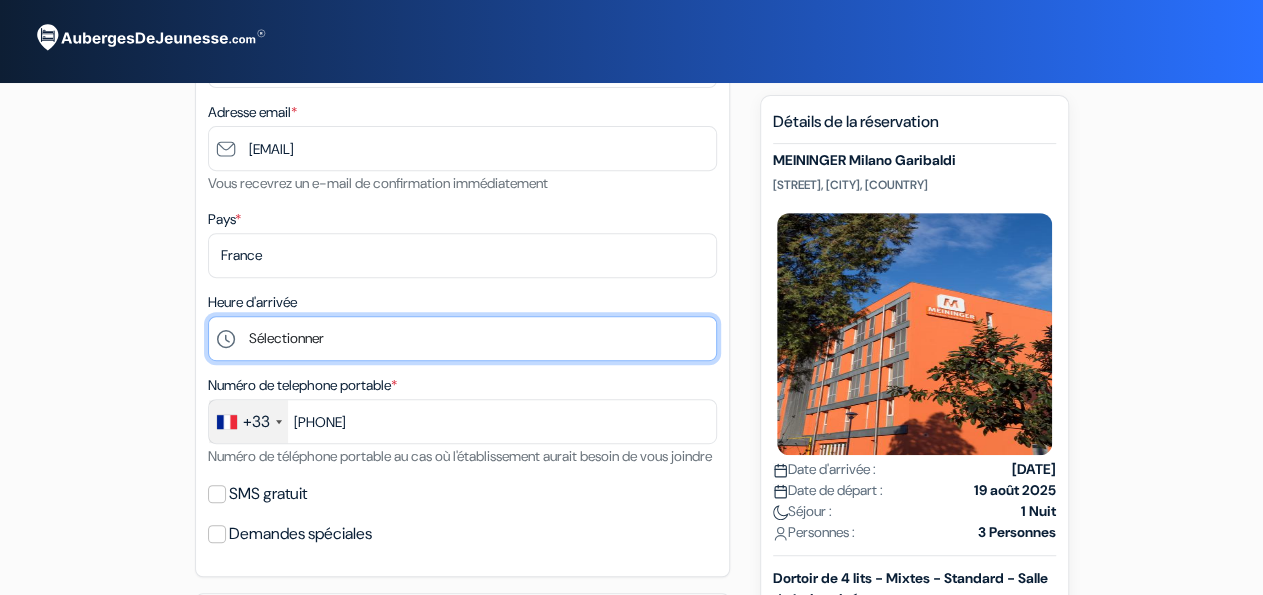 select on "23" 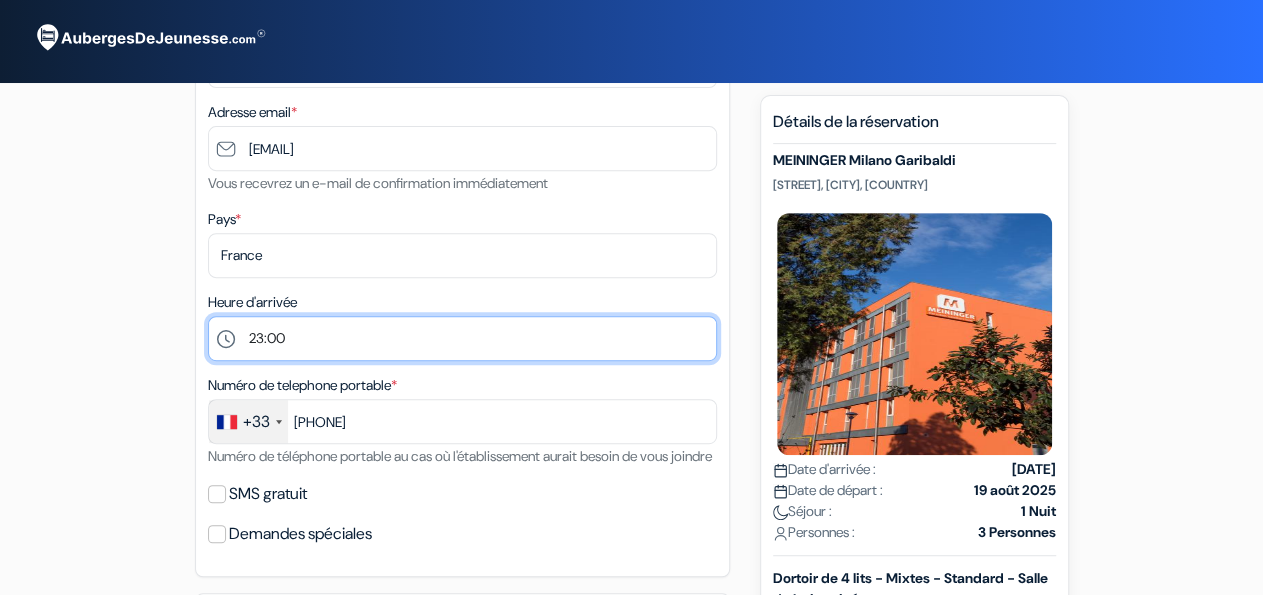click on "23:00" at bounding box center [0, 0] 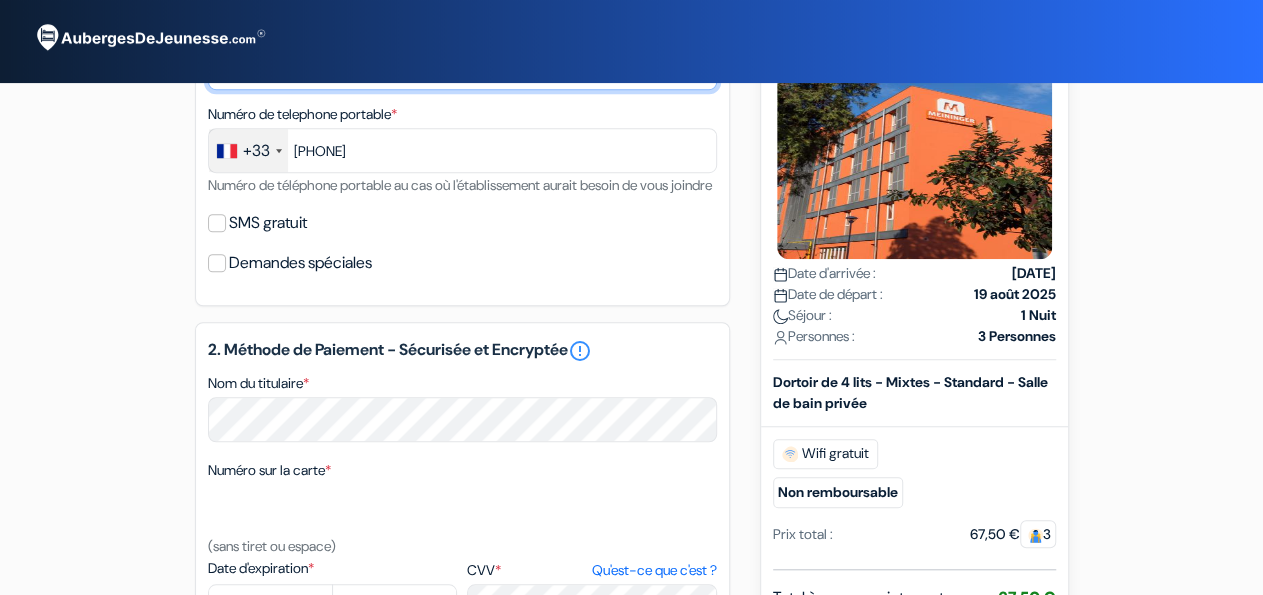 scroll, scrollTop: 520, scrollLeft: 0, axis: vertical 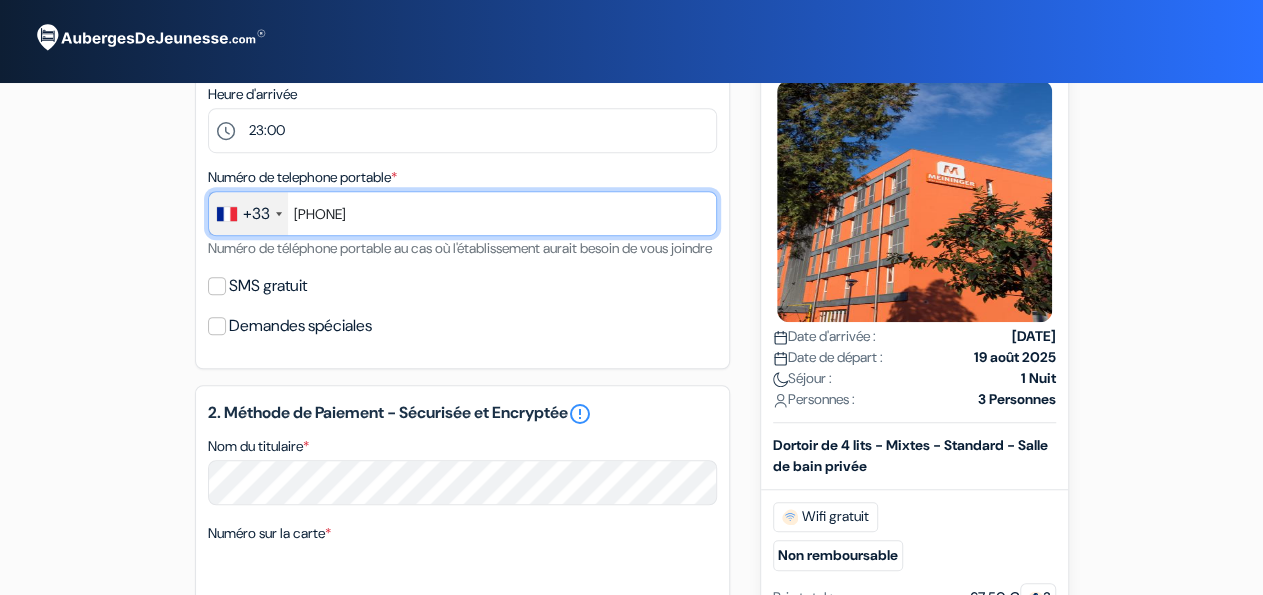click on "[PHONE]" at bounding box center (462, 213) 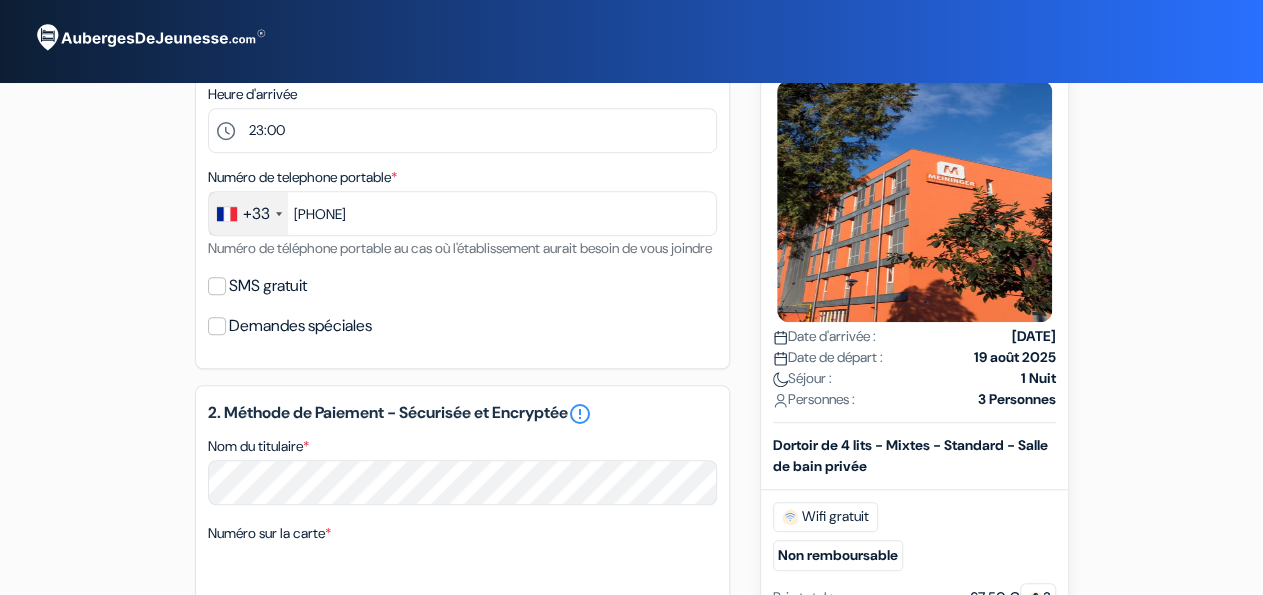 click on "add_box
MEININGER Milano Garibaldi
Via Privata Giovanni Calvino 11,
Milan,
Italie
Détails de l'établissement
X" at bounding box center [632, 380] 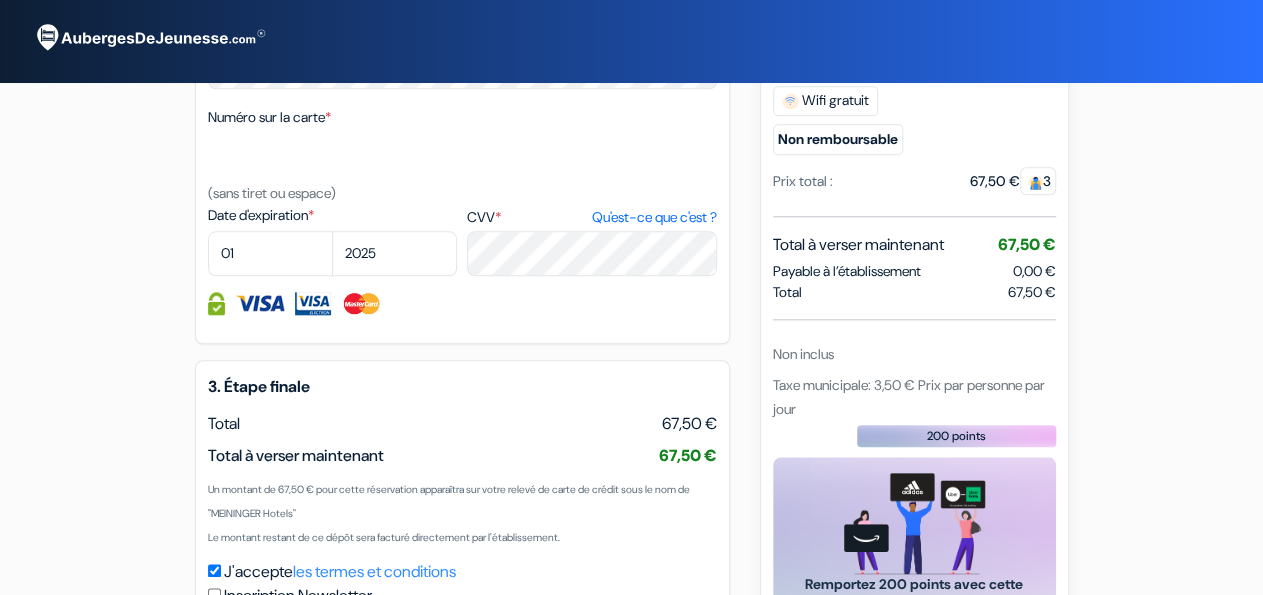 scroll, scrollTop: 832, scrollLeft: 0, axis: vertical 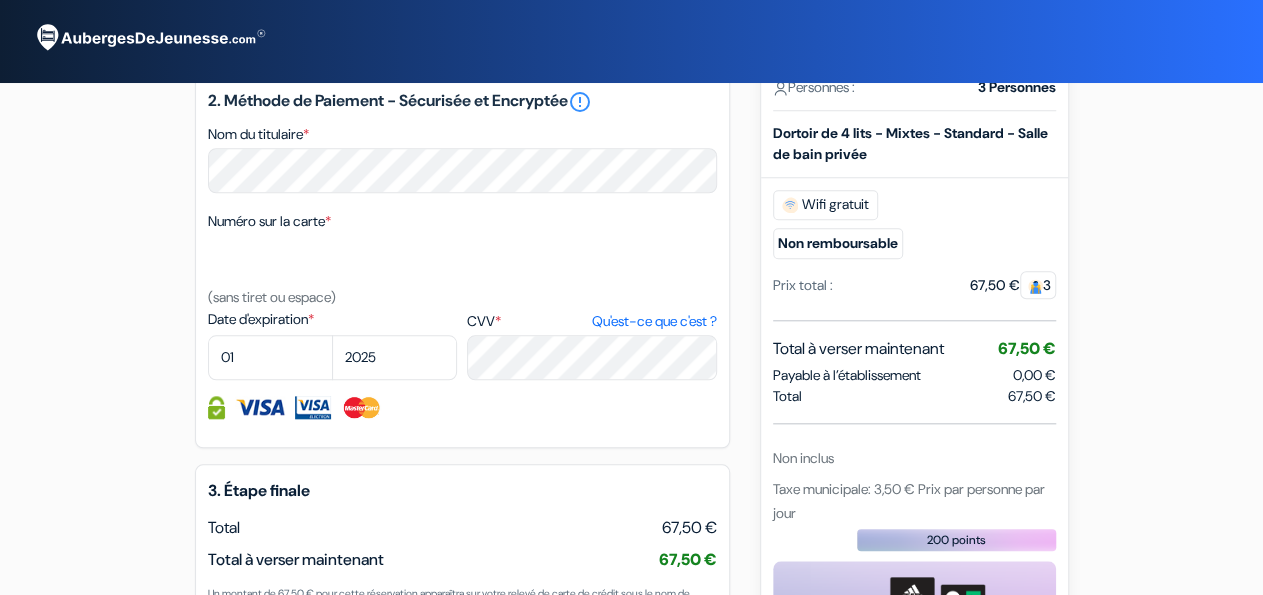drag, startPoint x: 69, startPoint y: 292, endPoint x: 81, endPoint y: 299, distance: 13.892444 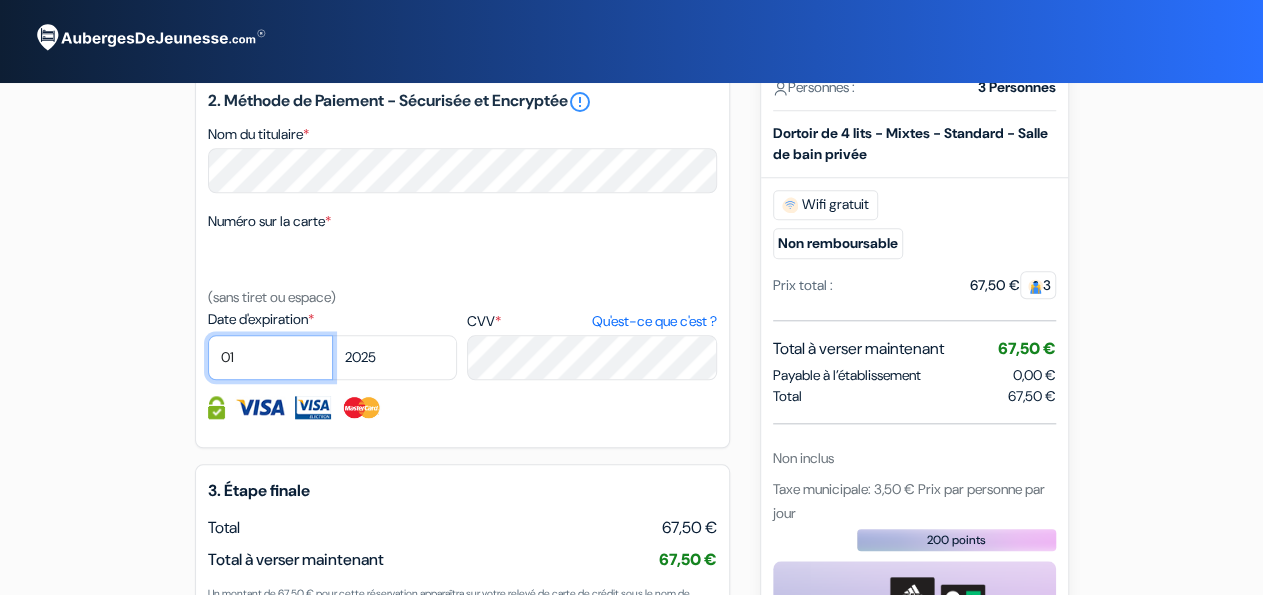 click on "01
02
03
04
05
06
07
08
09
10
11
12" at bounding box center [270, 357] 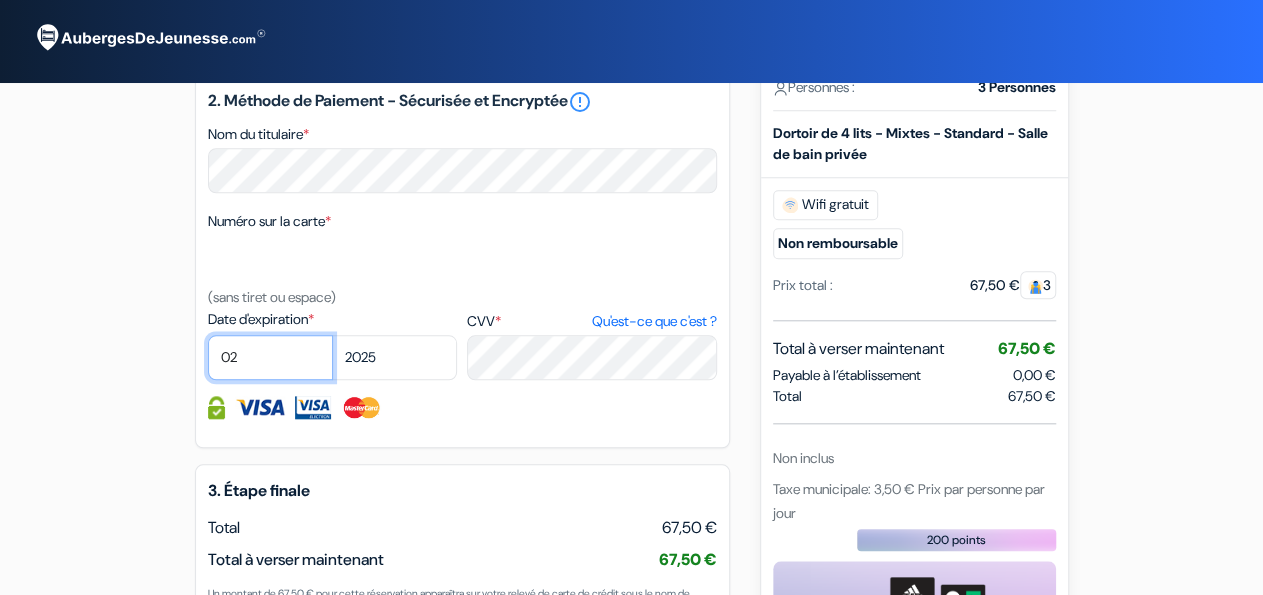 click on "02" at bounding box center (0, 0) 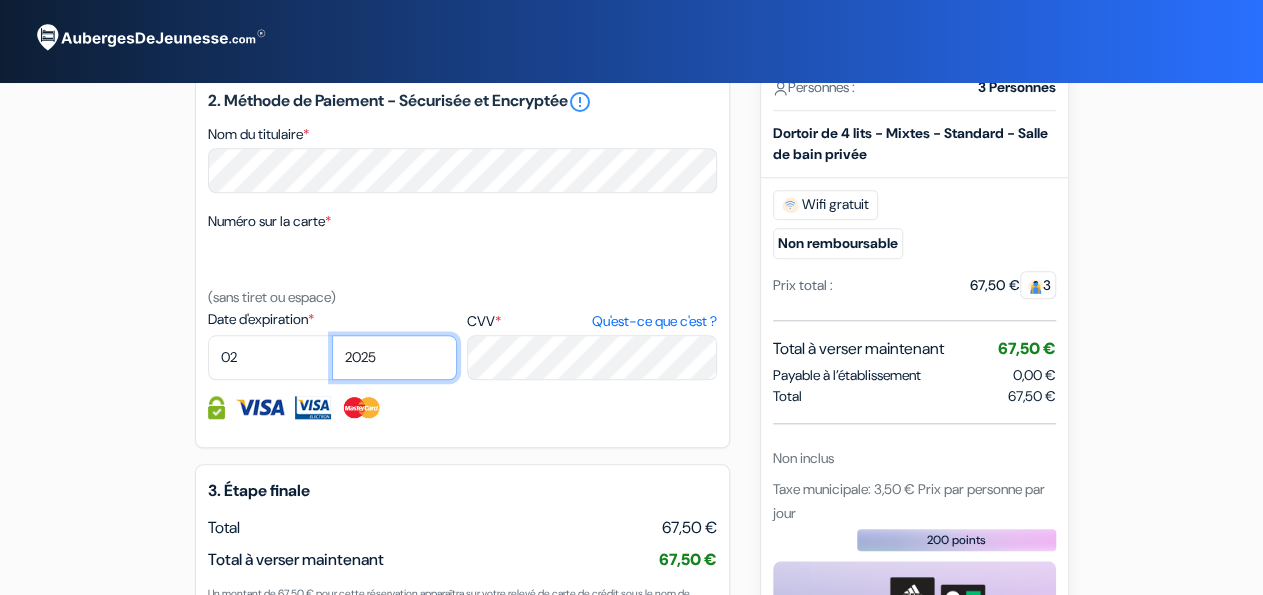 click on "2025
2026
2027
2028
2029
2030
2031
2032
2033 2034 2035 2036 2037 2038 2039 2040 2041 2042 2043" at bounding box center (394, 357) 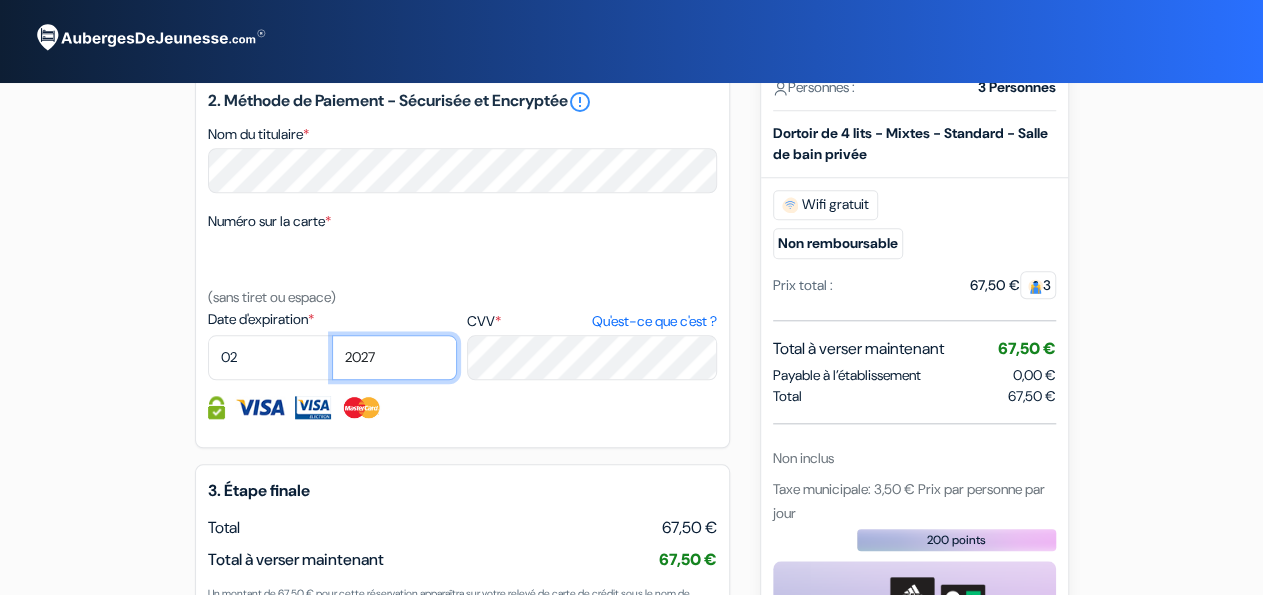 click on "2027" at bounding box center (0, 0) 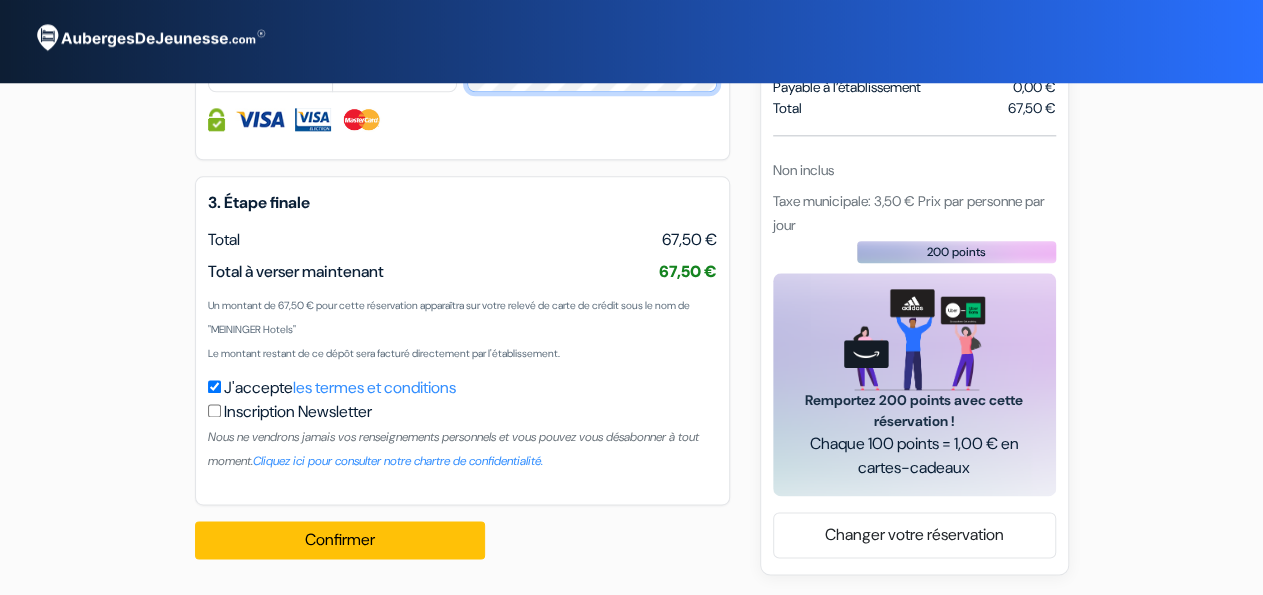 scroll, scrollTop: 1146, scrollLeft: 0, axis: vertical 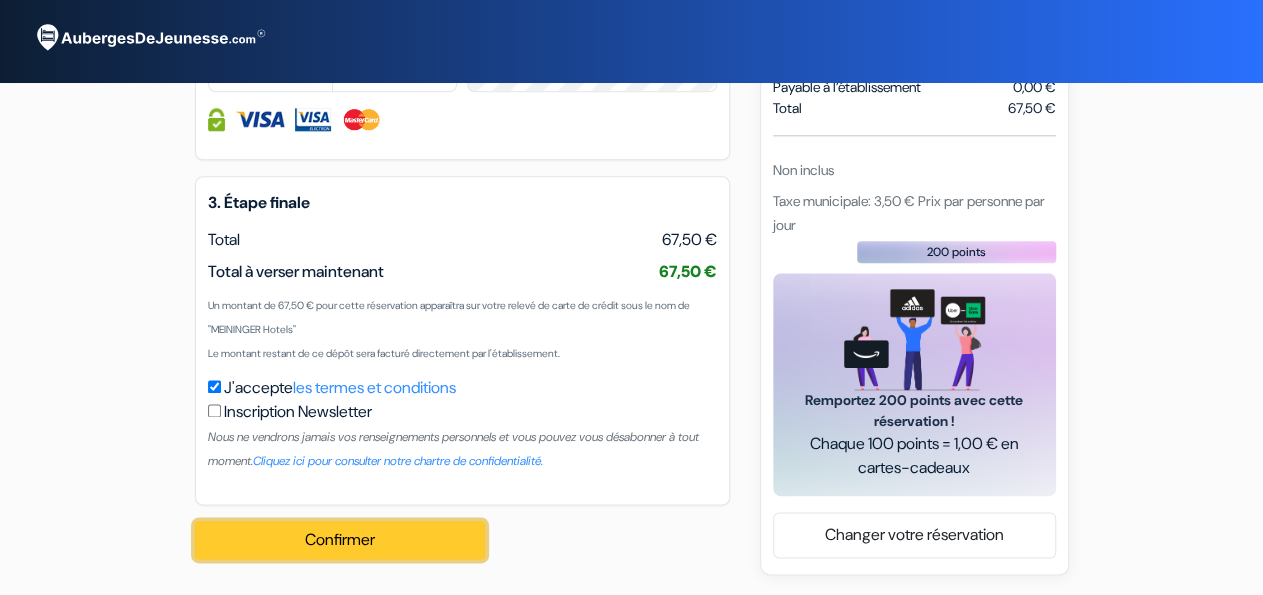 click on "Confirmer
Loading..." at bounding box center (340, 540) 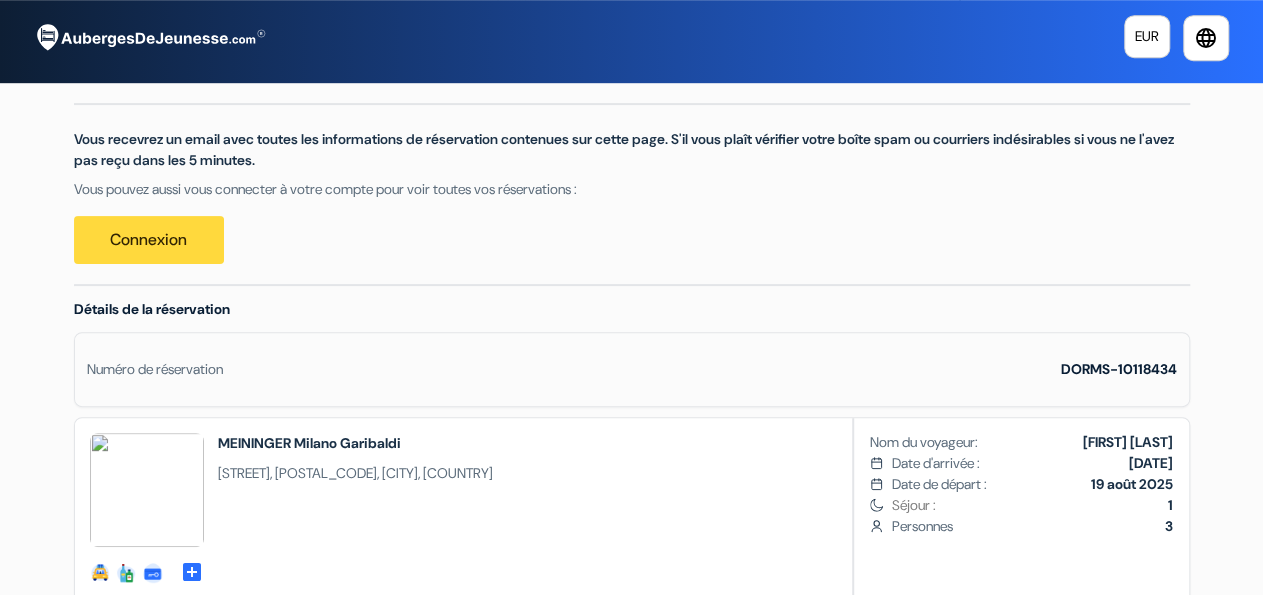 scroll, scrollTop: 208, scrollLeft: 0, axis: vertical 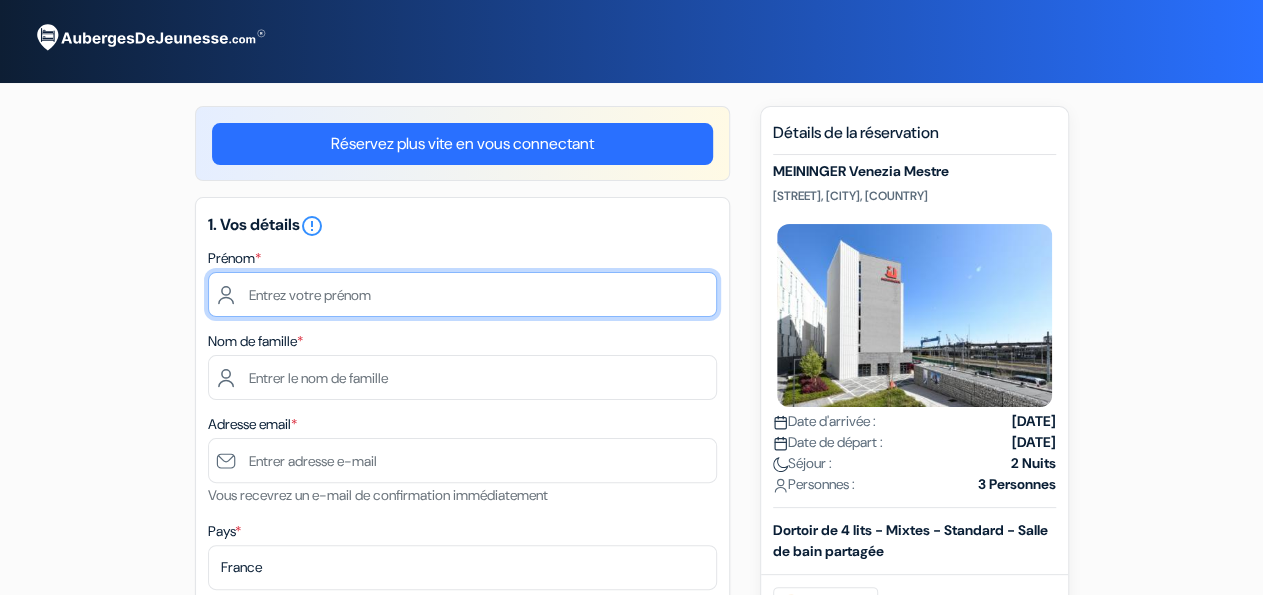 click at bounding box center [462, 294] 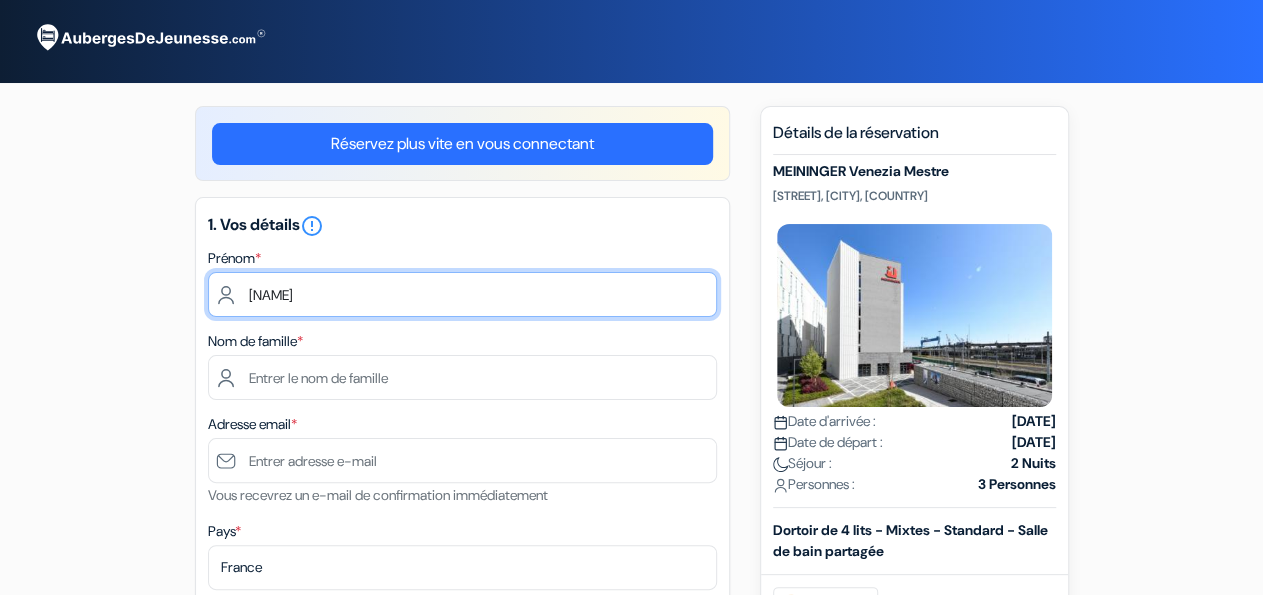 type on "[FIRST]" 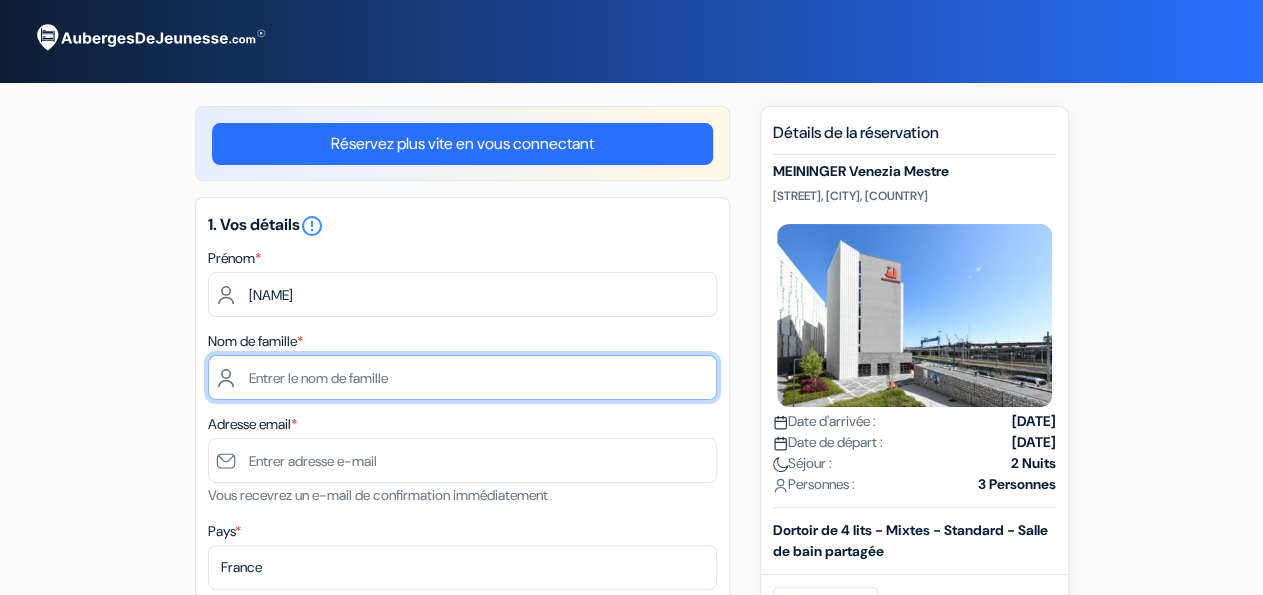 type on "Mignonat" 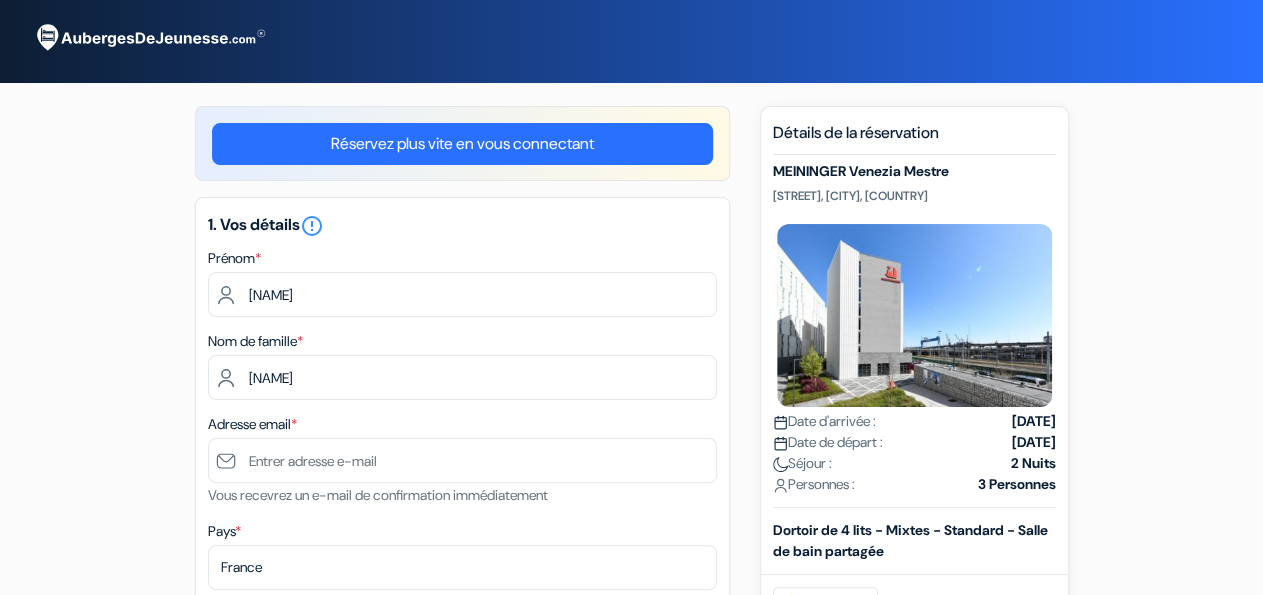 type on "0677081219" 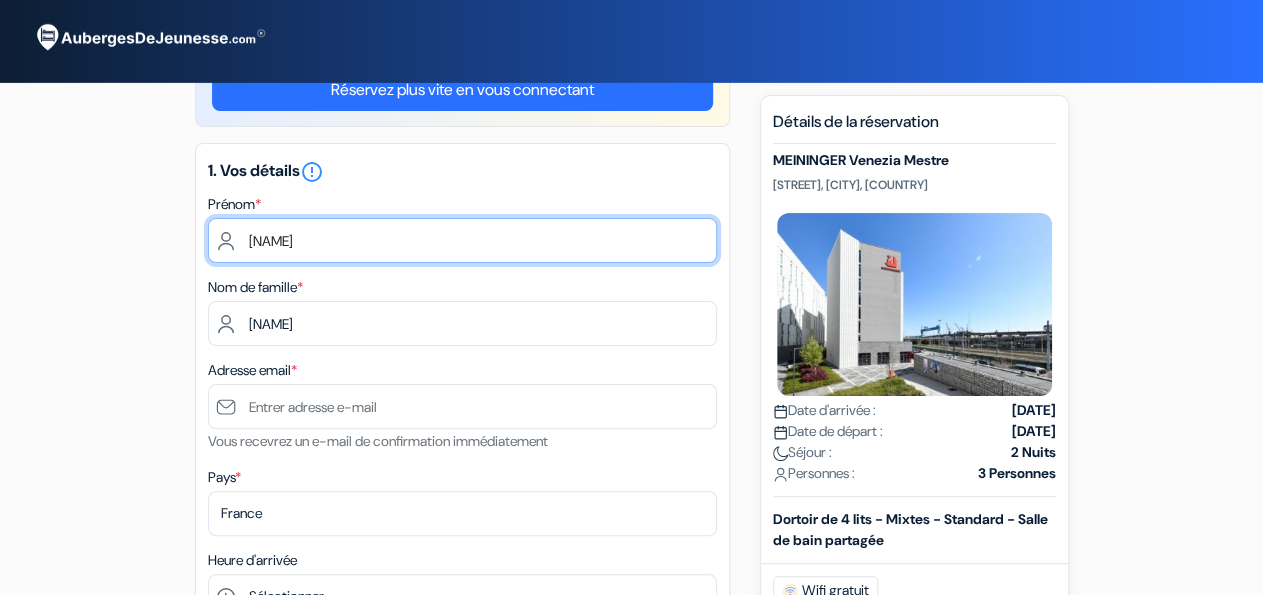 scroll, scrollTop: 104, scrollLeft: 0, axis: vertical 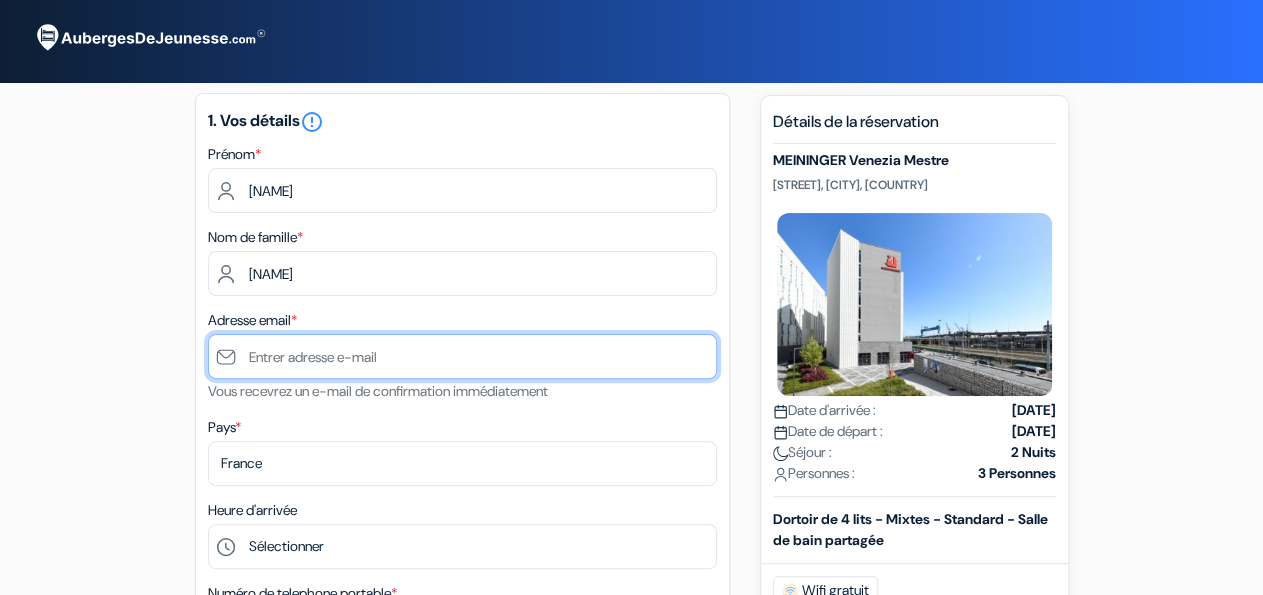 click at bounding box center (462, 356) 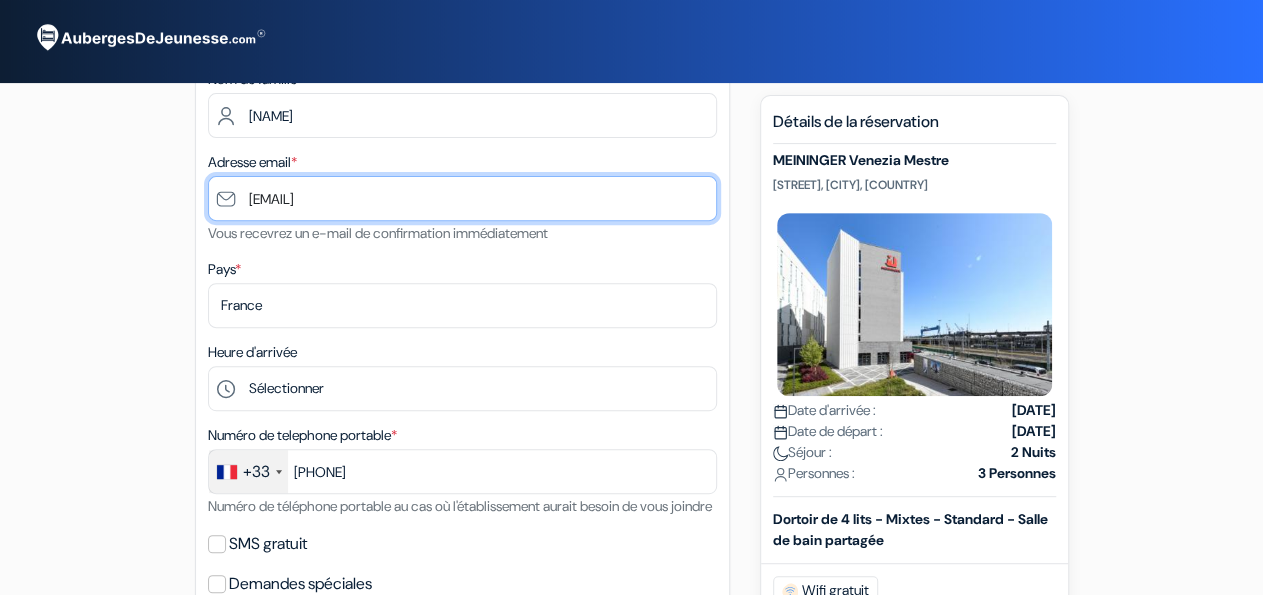 scroll, scrollTop: 312, scrollLeft: 0, axis: vertical 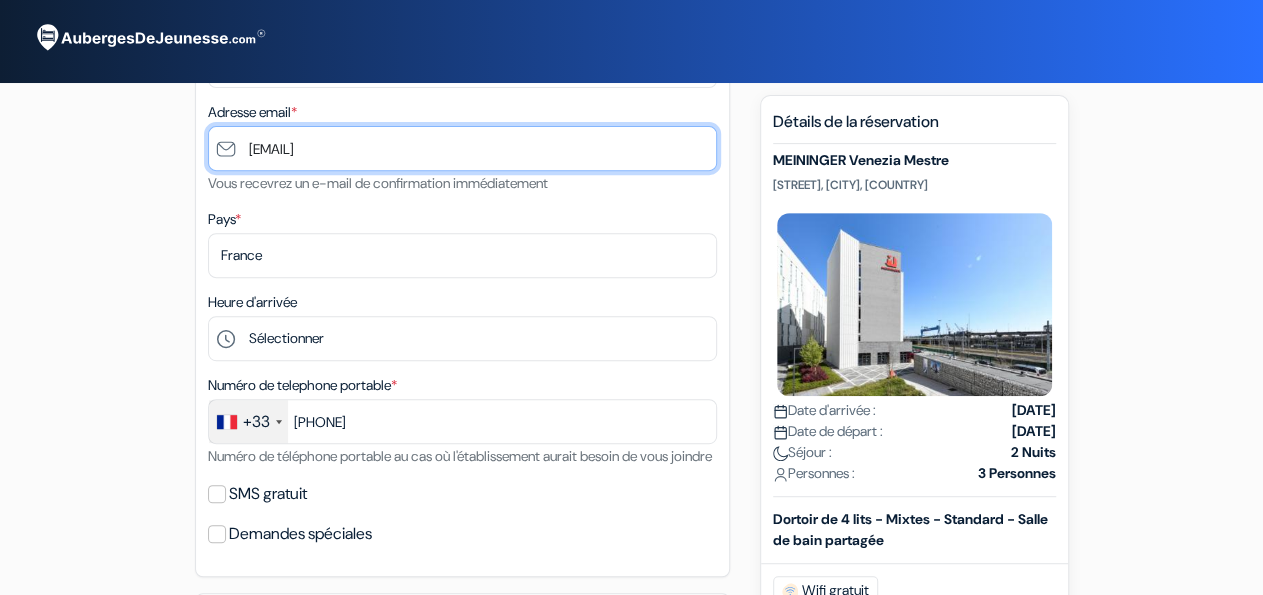 type on "[EMAIL]" 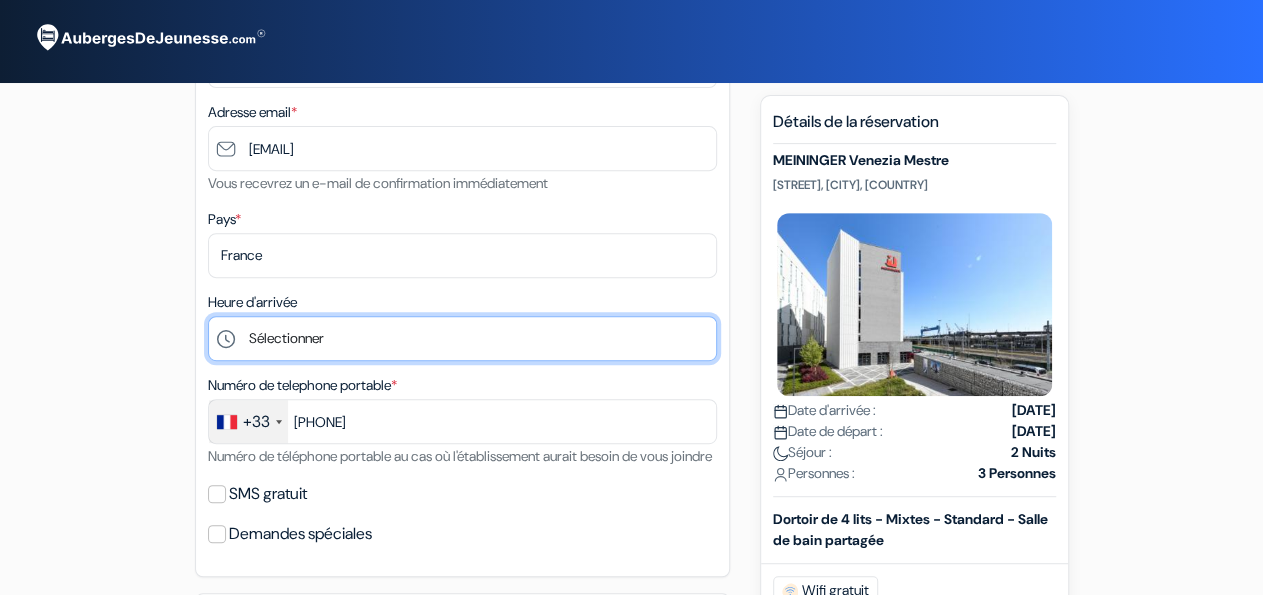 click on "Sélectionner
1:00
2:00
3:00
4:00
5:00
6:00
7:00
8:00
9:00
10:00
11:00
12:00 13:00 14:00 15:00" at bounding box center [462, 338] 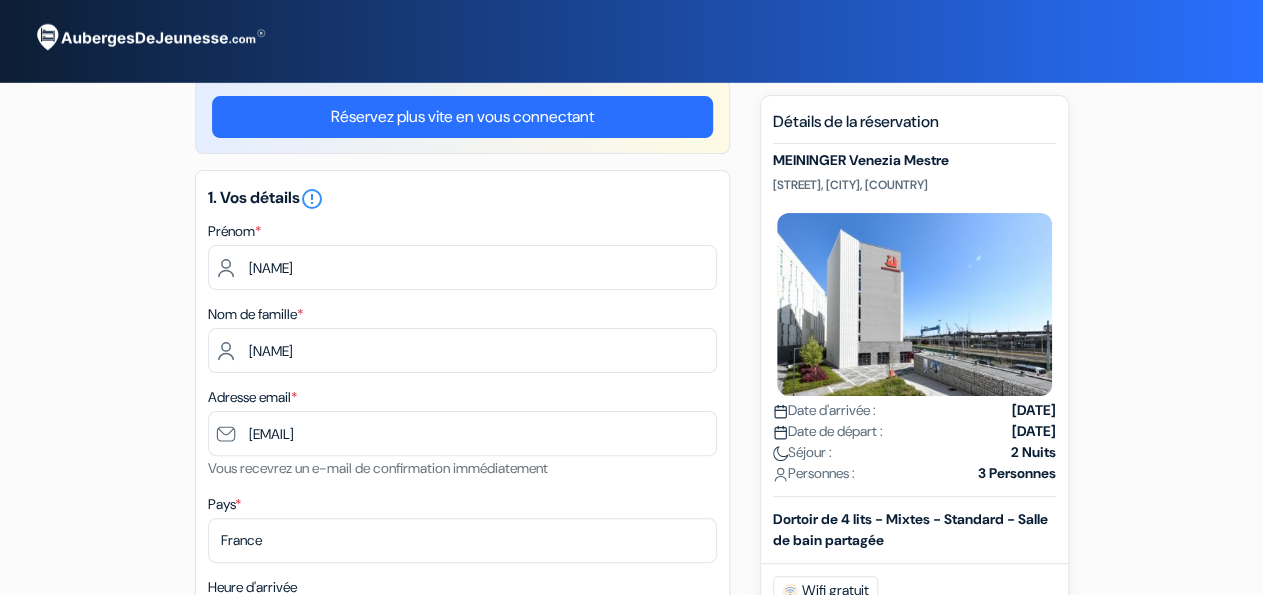 scroll, scrollTop: 0, scrollLeft: 0, axis: both 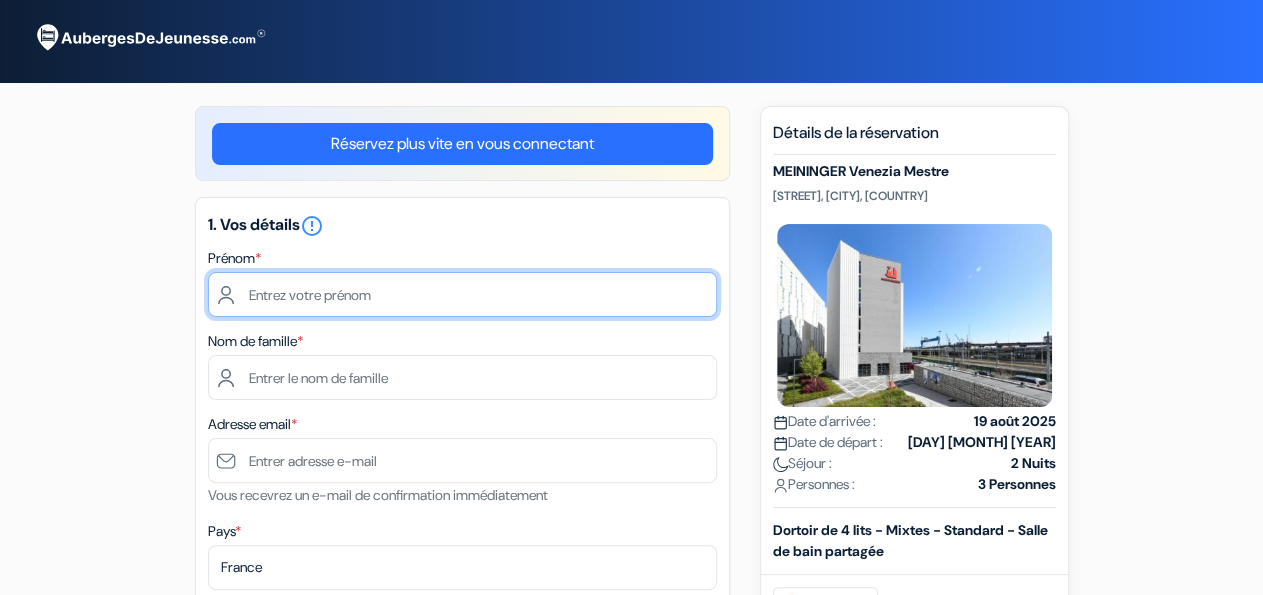 click at bounding box center [462, 294] 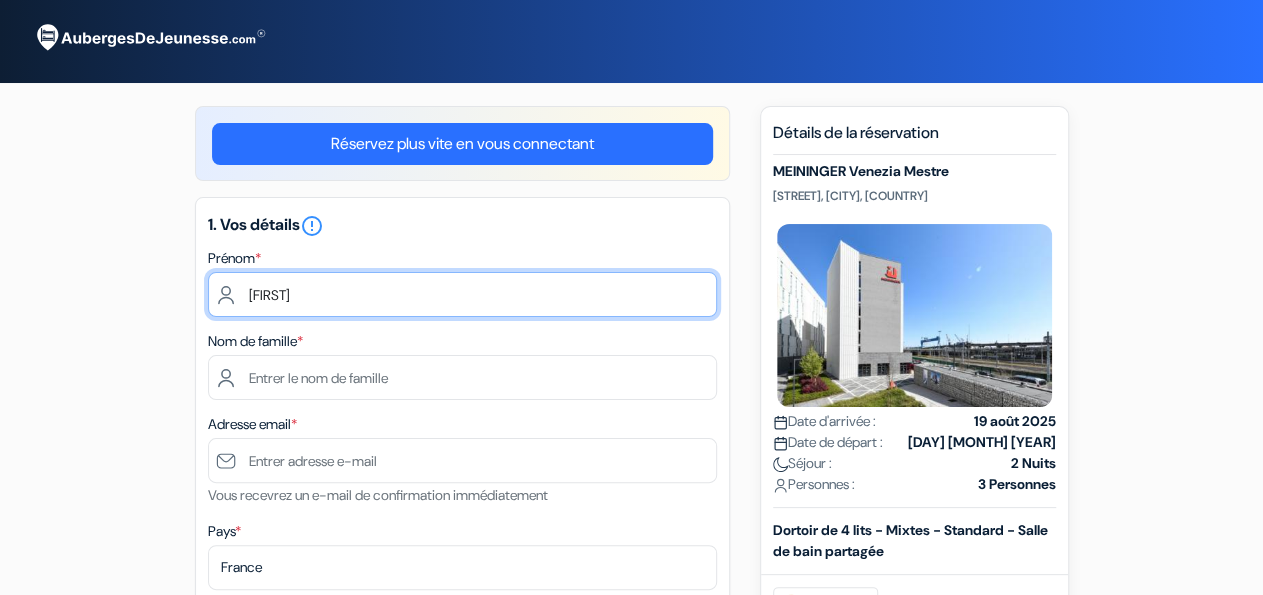 type on "Léa" 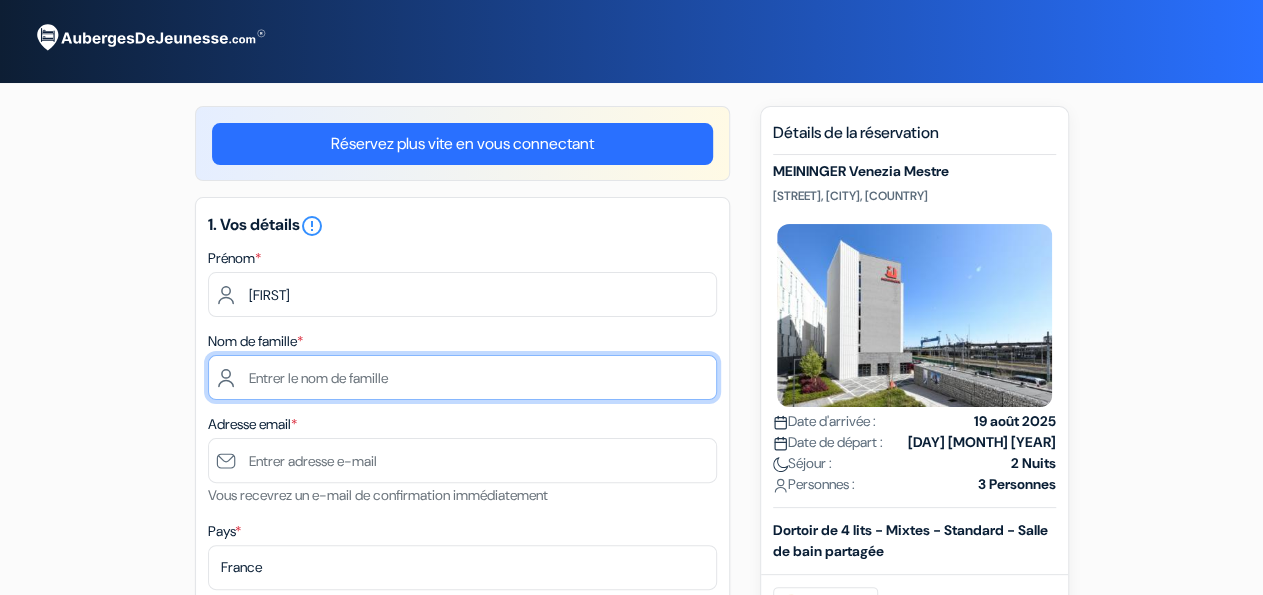 type on "Mignonat" 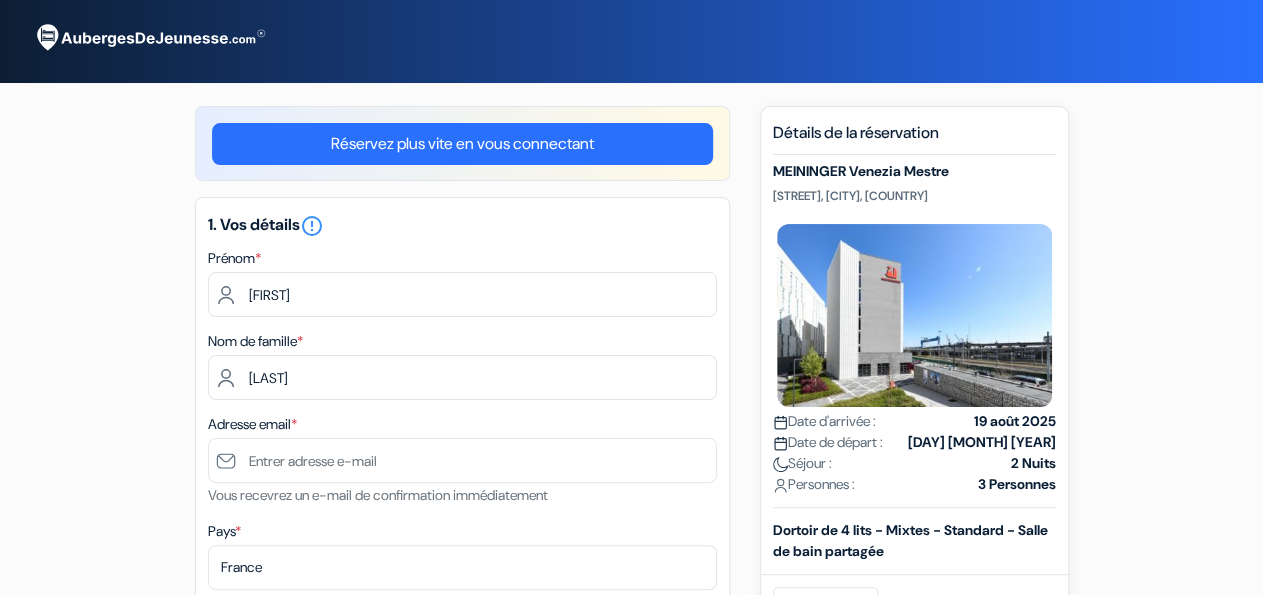 type on "0677081219" 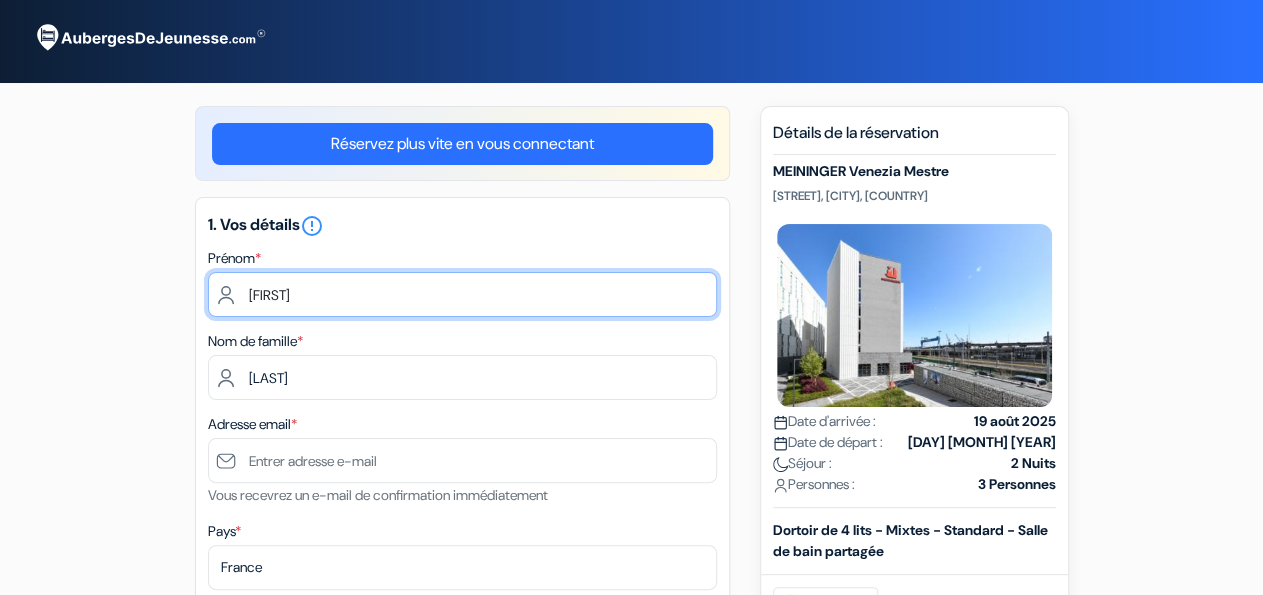 scroll, scrollTop: 104, scrollLeft: 0, axis: vertical 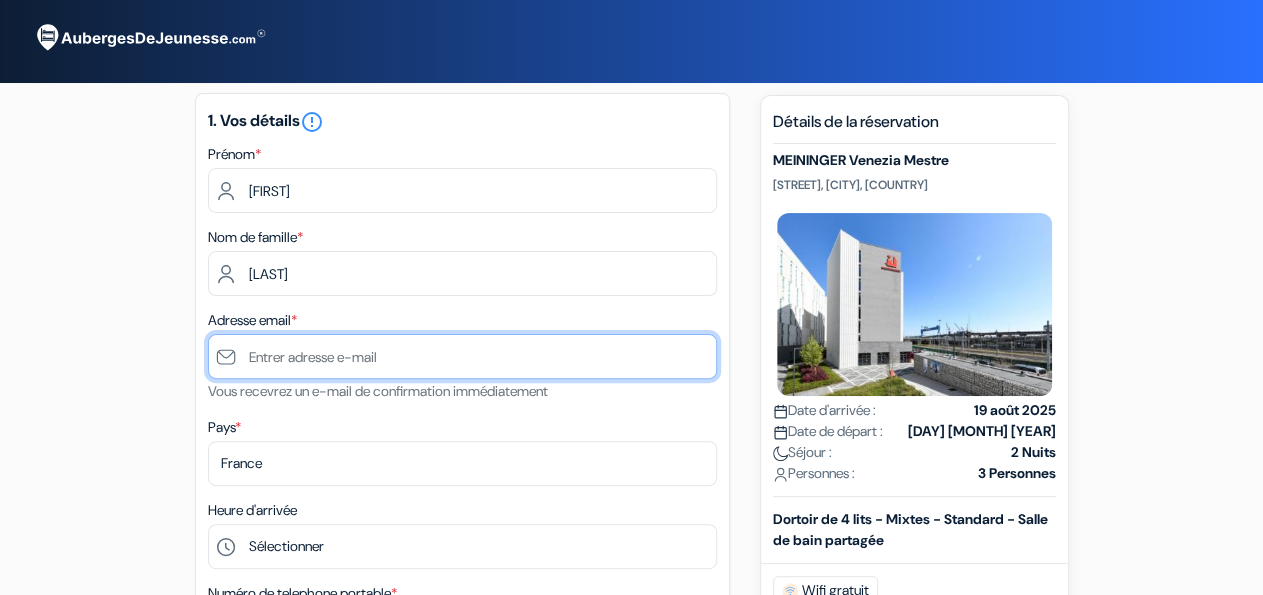 click at bounding box center (462, 356) 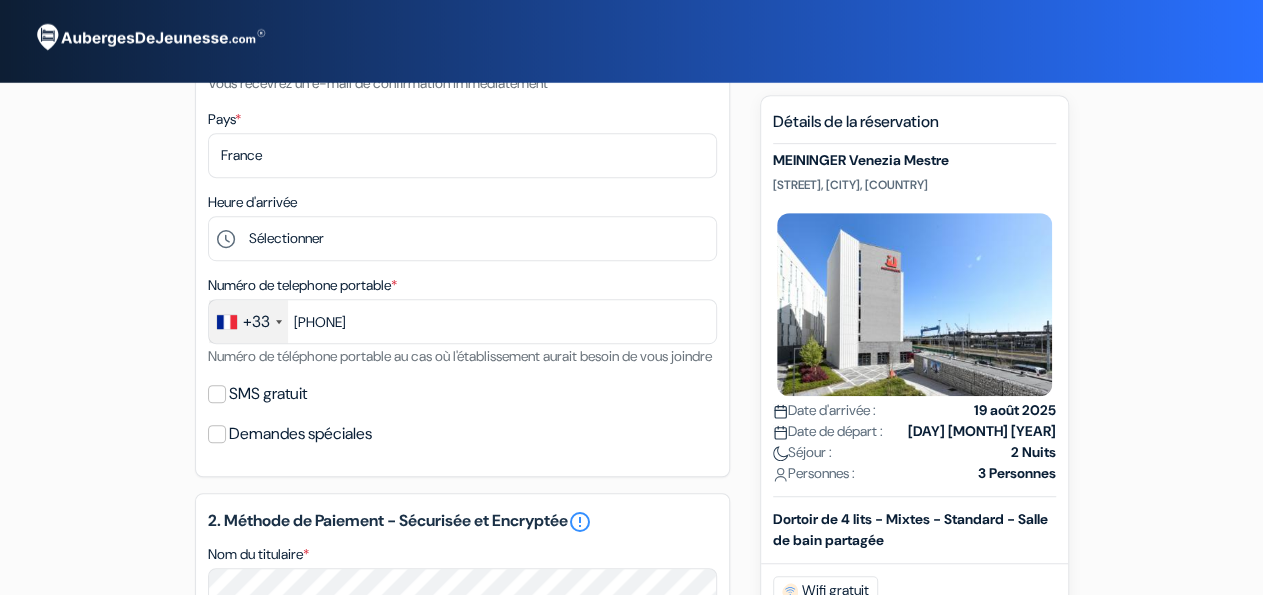 scroll, scrollTop: 416, scrollLeft: 0, axis: vertical 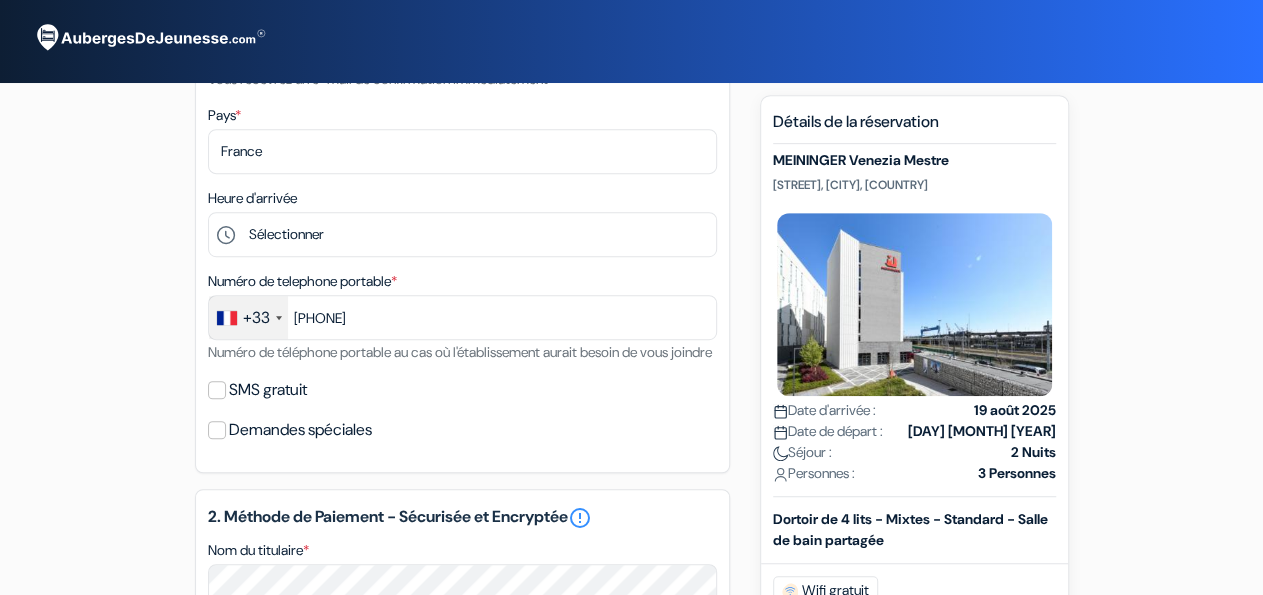 type on "[EMAIL]" 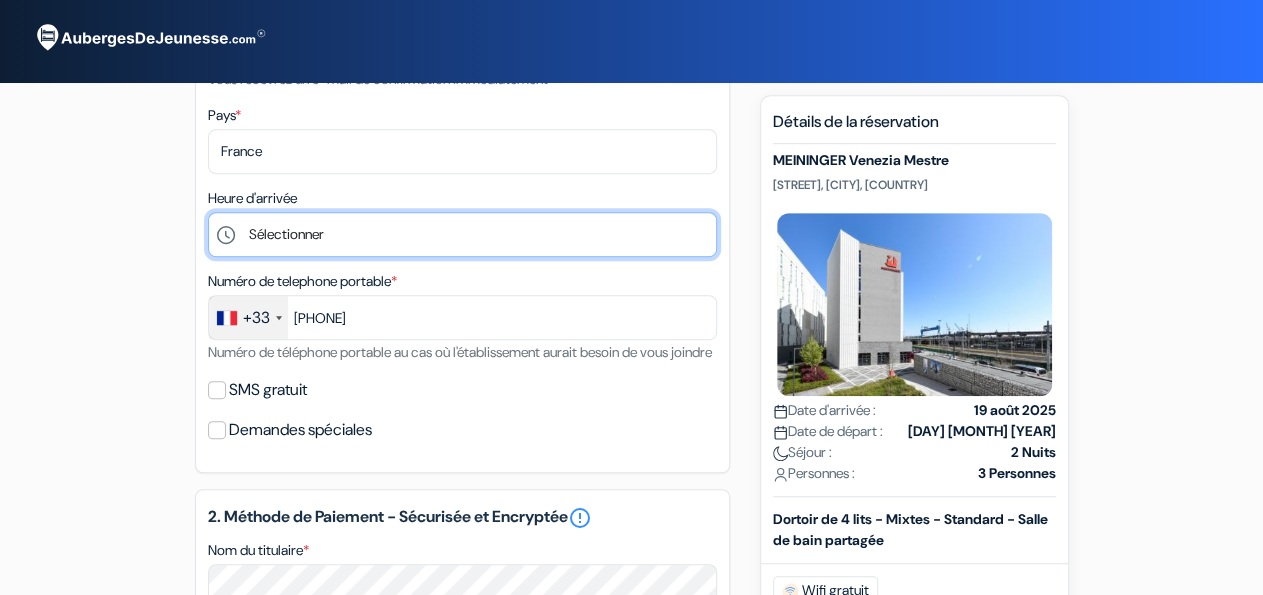 click on "Sélectionner
1:00
2:00
3:00
4:00
5:00
6:00
7:00
8:00
9:00
10:00
11:00
12:00 13:00 14:00 15:00" at bounding box center (462, 234) 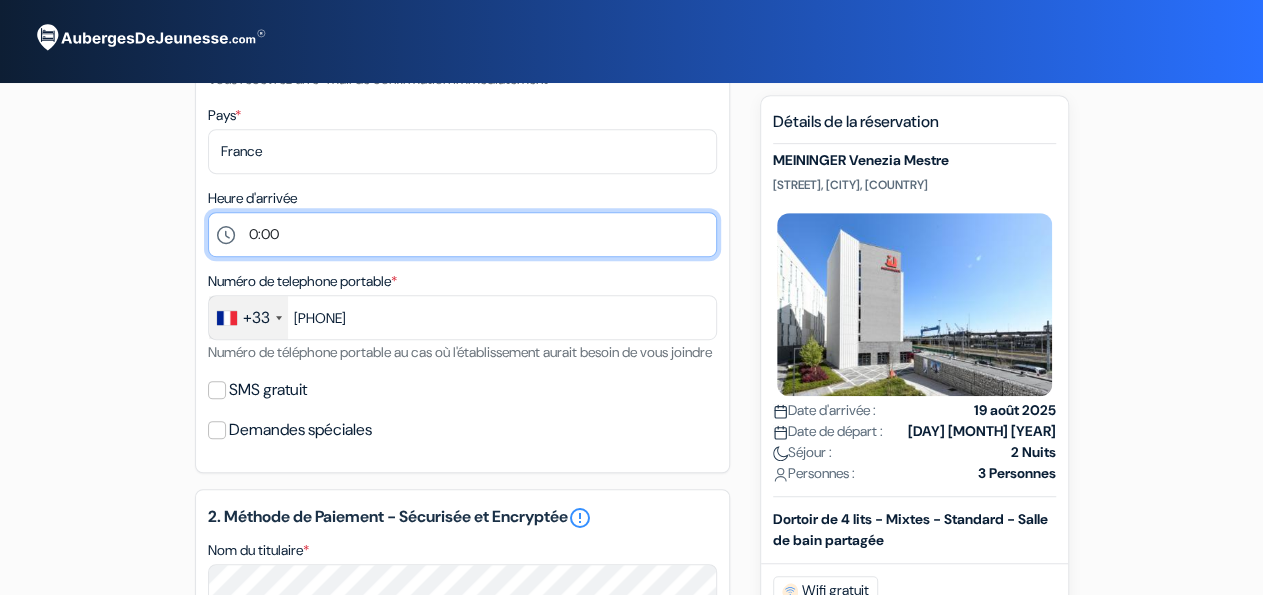 click on "0:00" at bounding box center [0, 0] 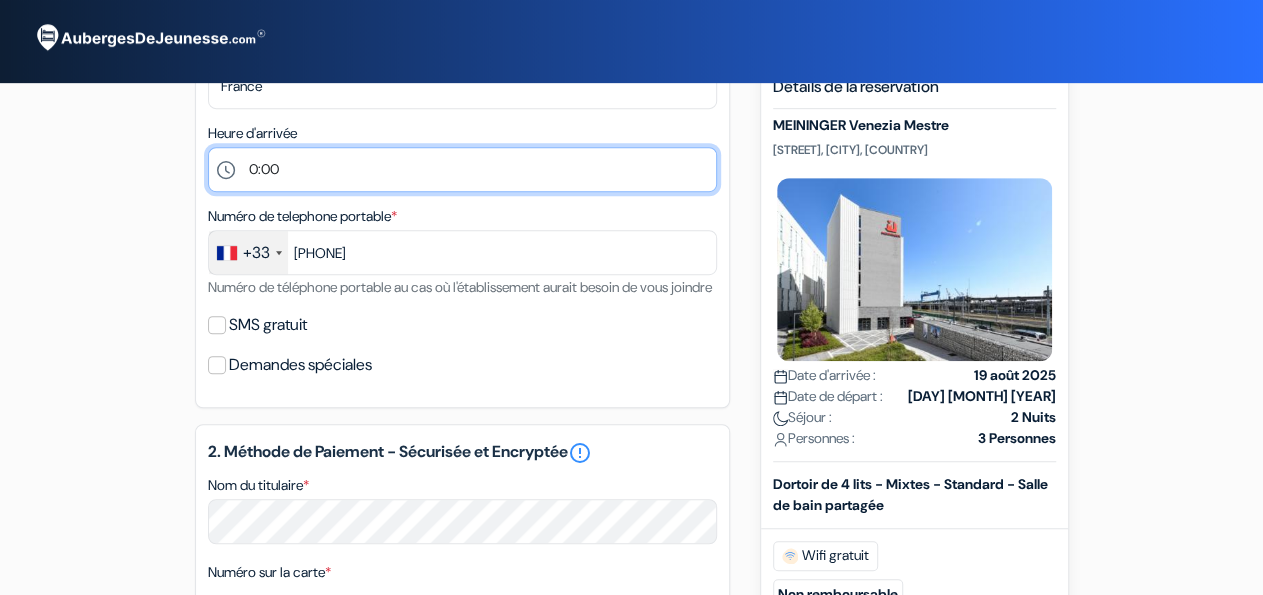scroll, scrollTop: 520, scrollLeft: 0, axis: vertical 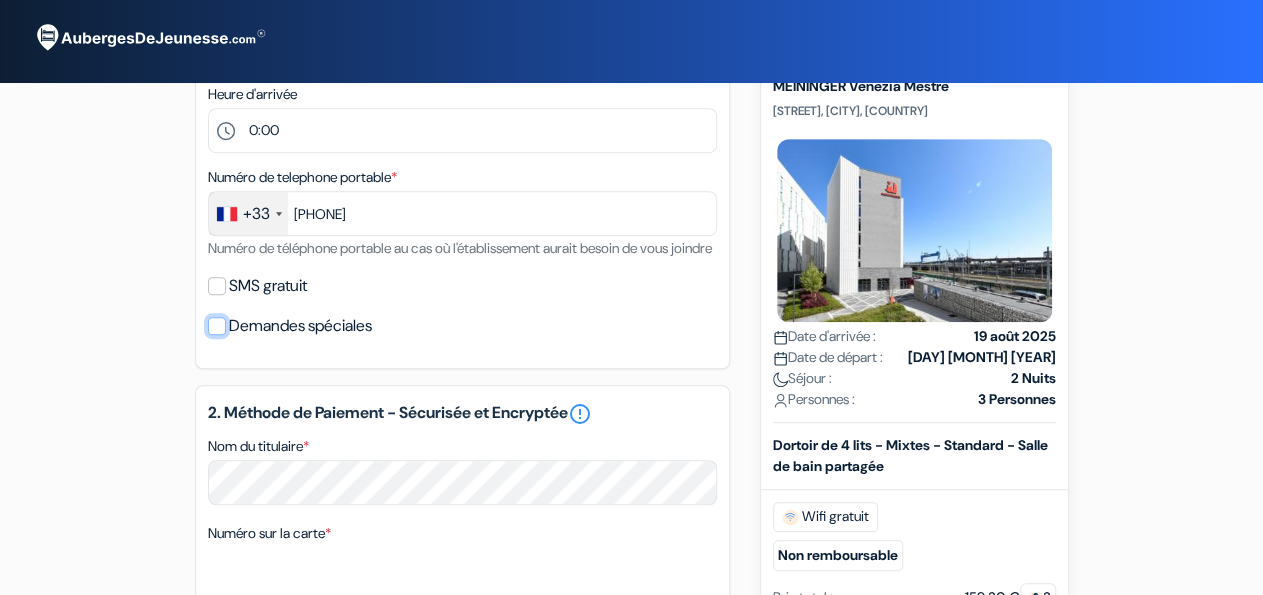 click on "Demandes spéciales" at bounding box center (217, 326) 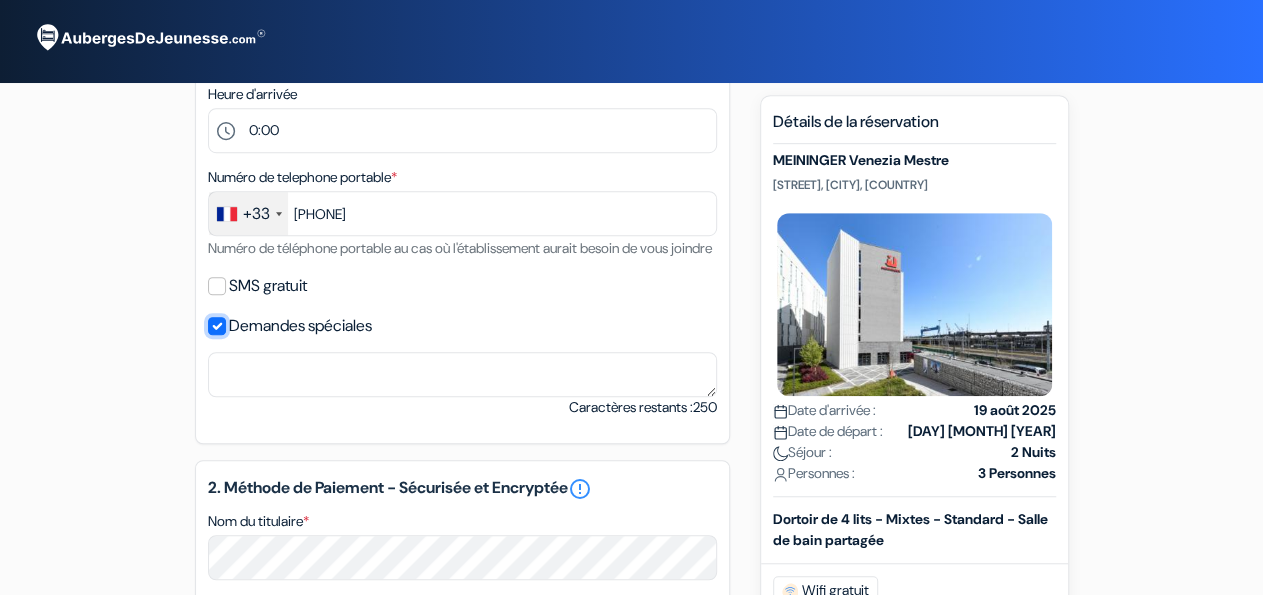 click on "Demandes spéciales" at bounding box center [217, 326] 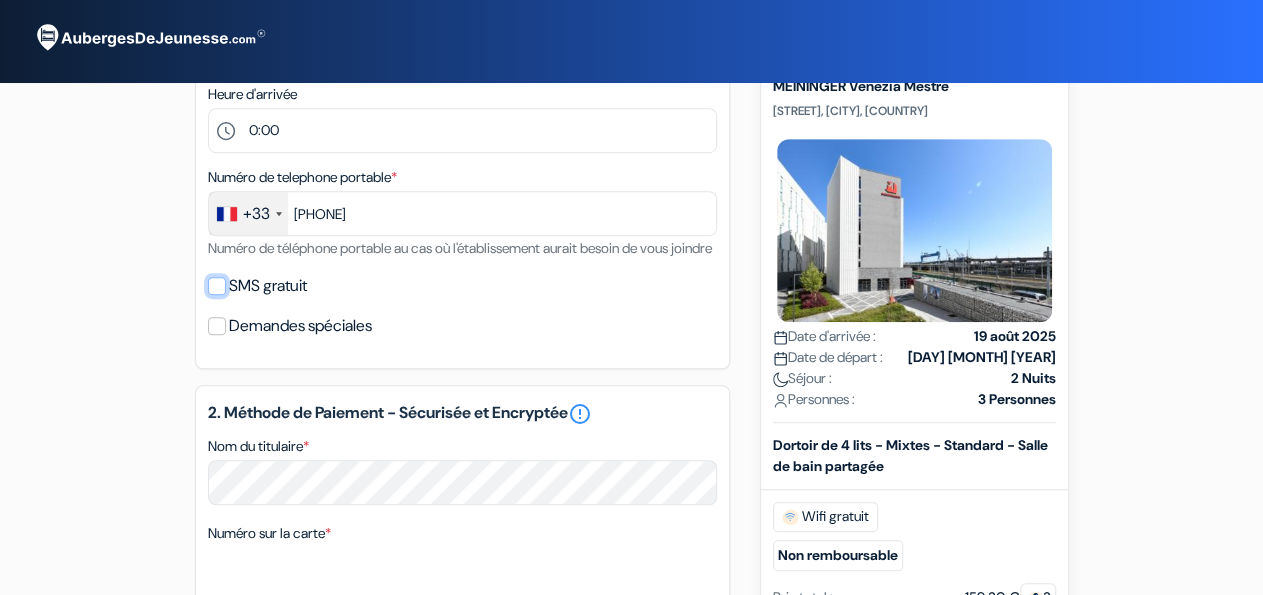 click on "SMS gratuit" at bounding box center (217, 286) 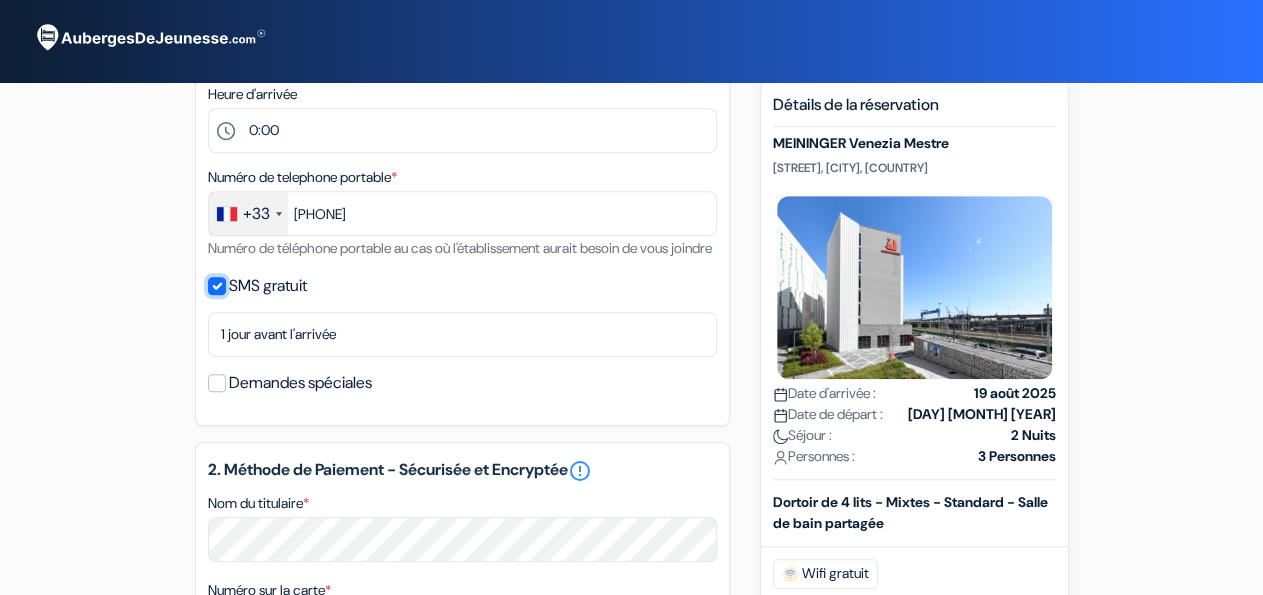 click on "SMS gratuit" at bounding box center (217, 286) 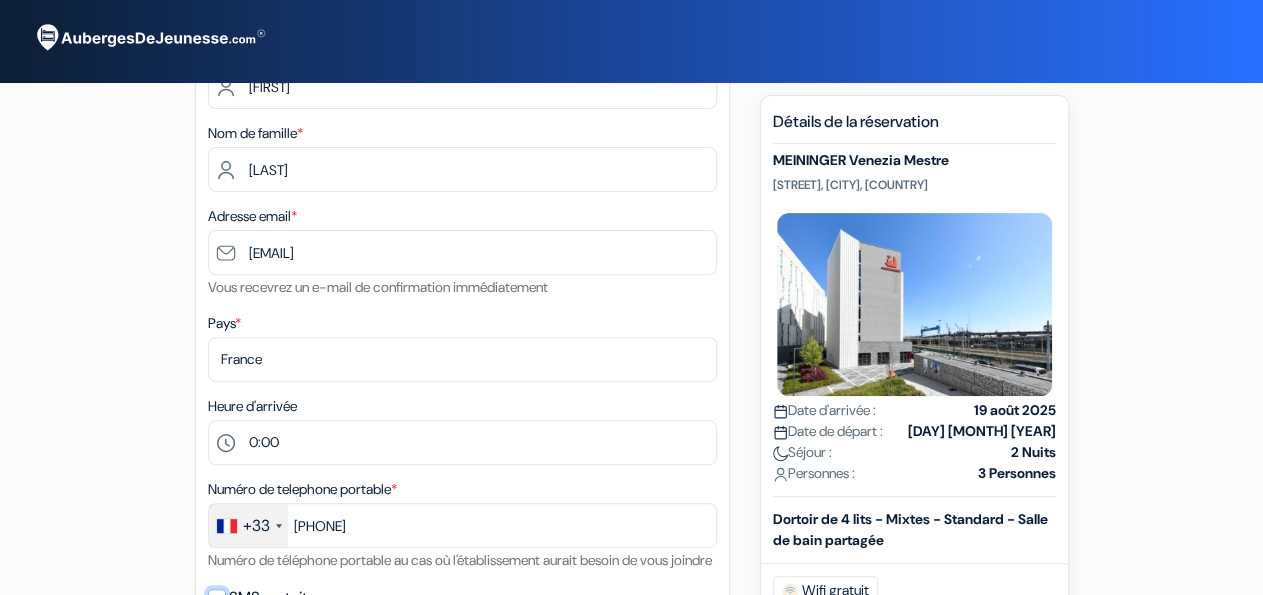 scroll, scrollTop: 104, scrollLeft: 0, axis: vertical 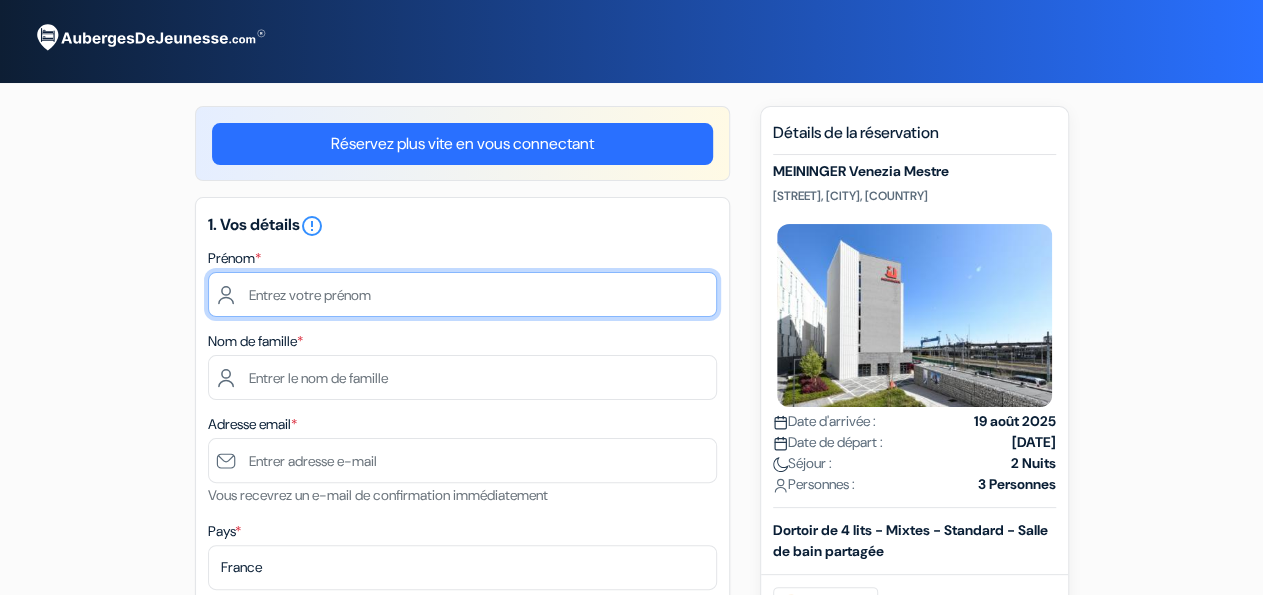 click at bounding box center [462, 294] 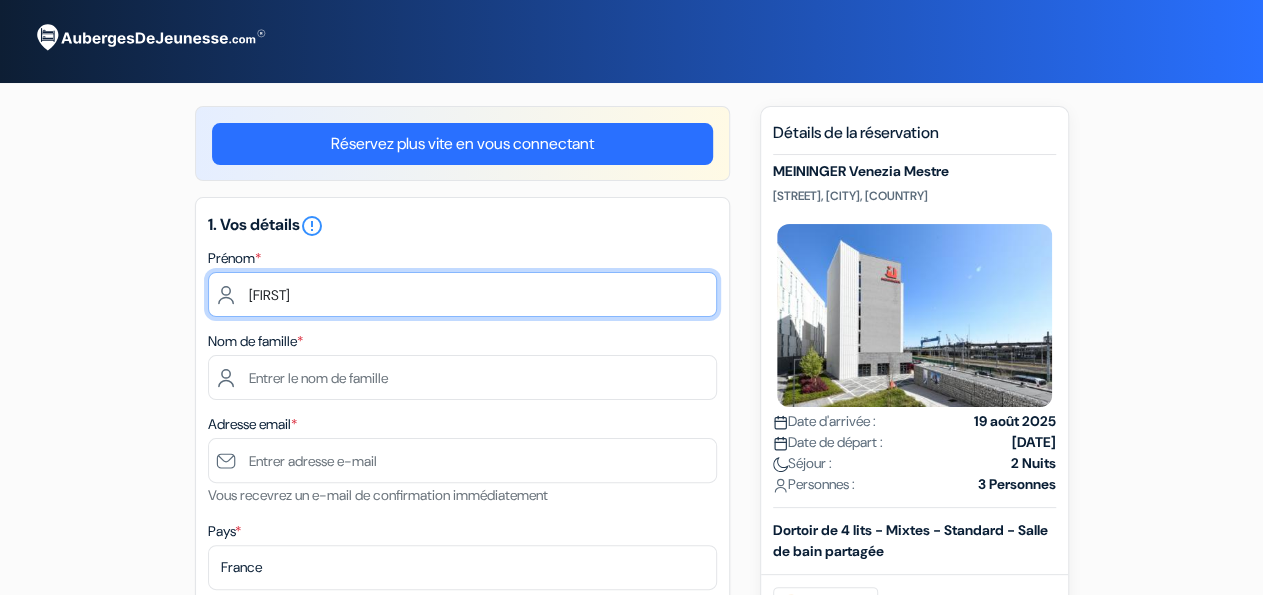 type on "[FIRST]" 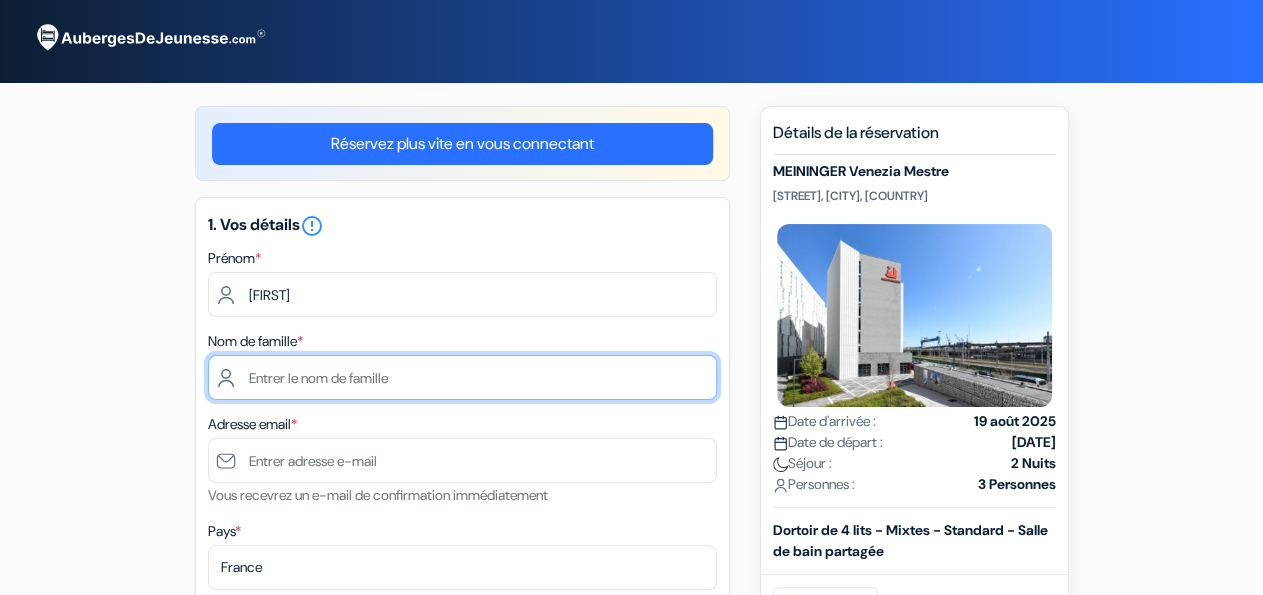 type on "Mignonat" 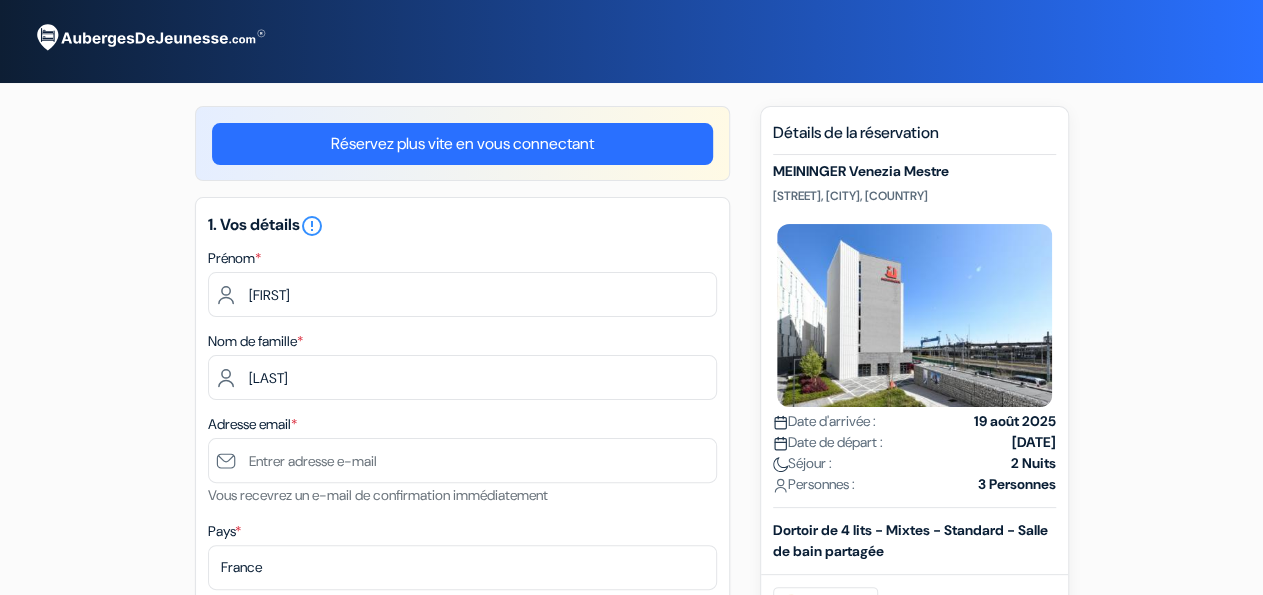 type on "0677081219" 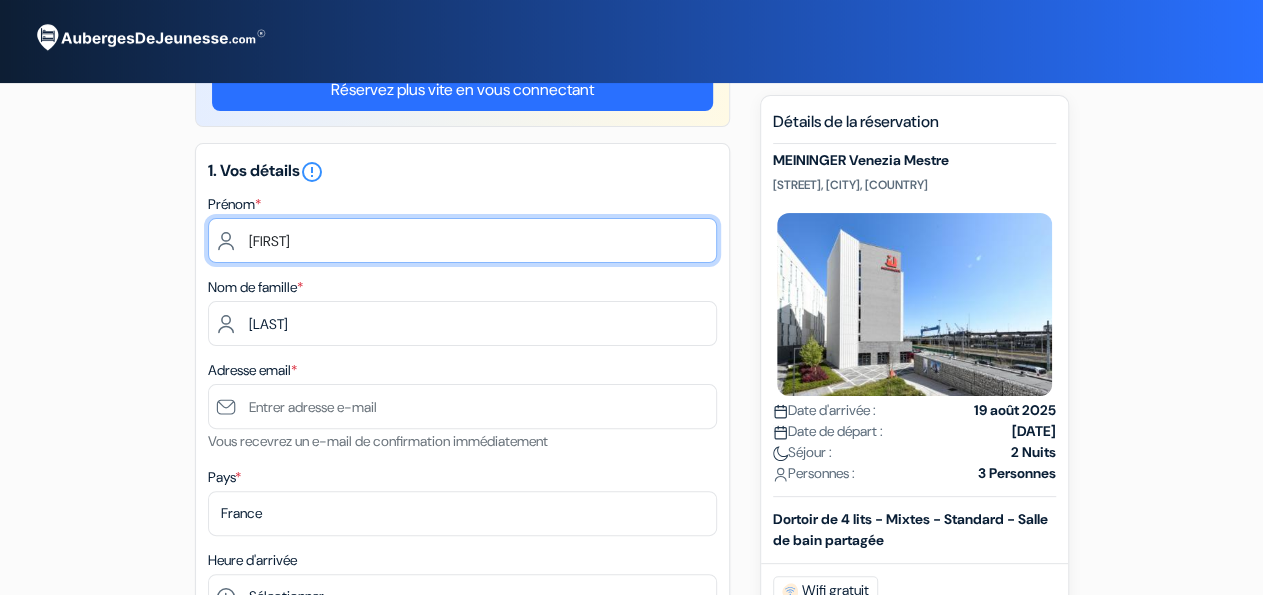 scroll, scrollTop: 104, scrollLeft: 0, axis: vertical 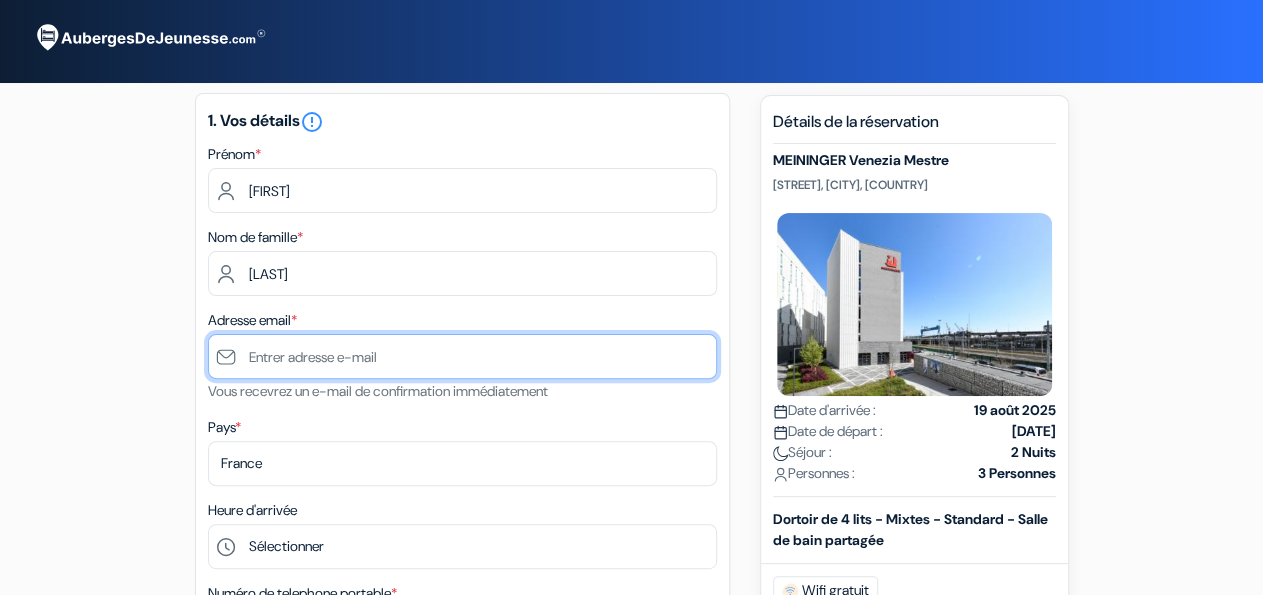 click at bounding box center [462, 356] 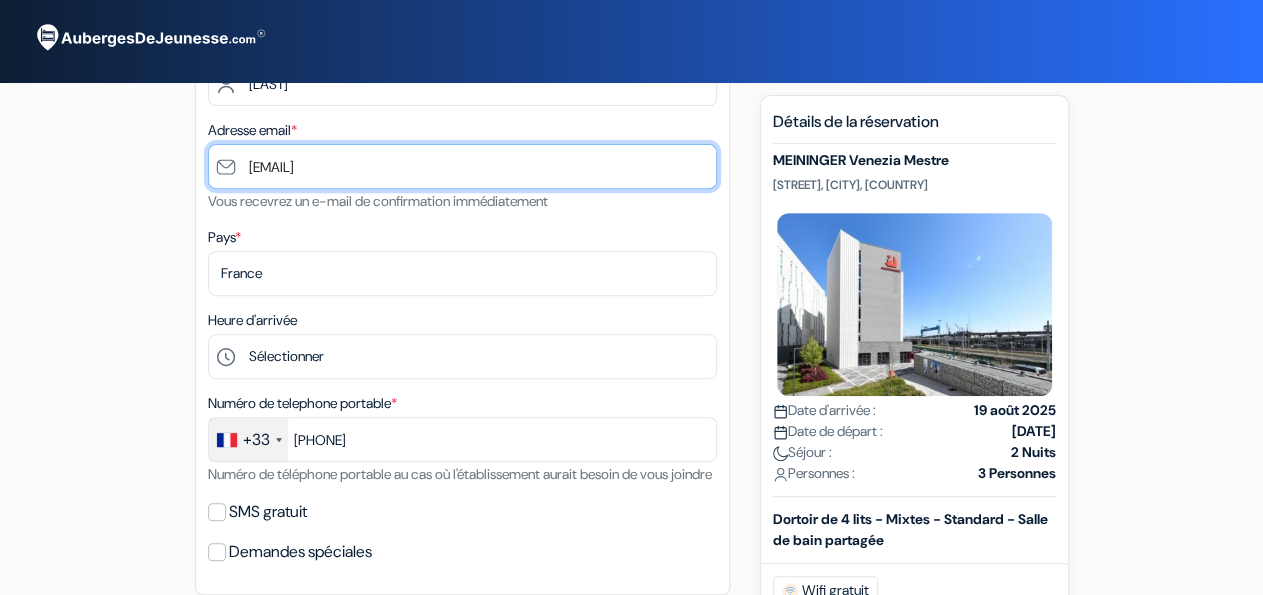 scroll, scrollTop: 416, scrollLeft: 0, axis: vertical 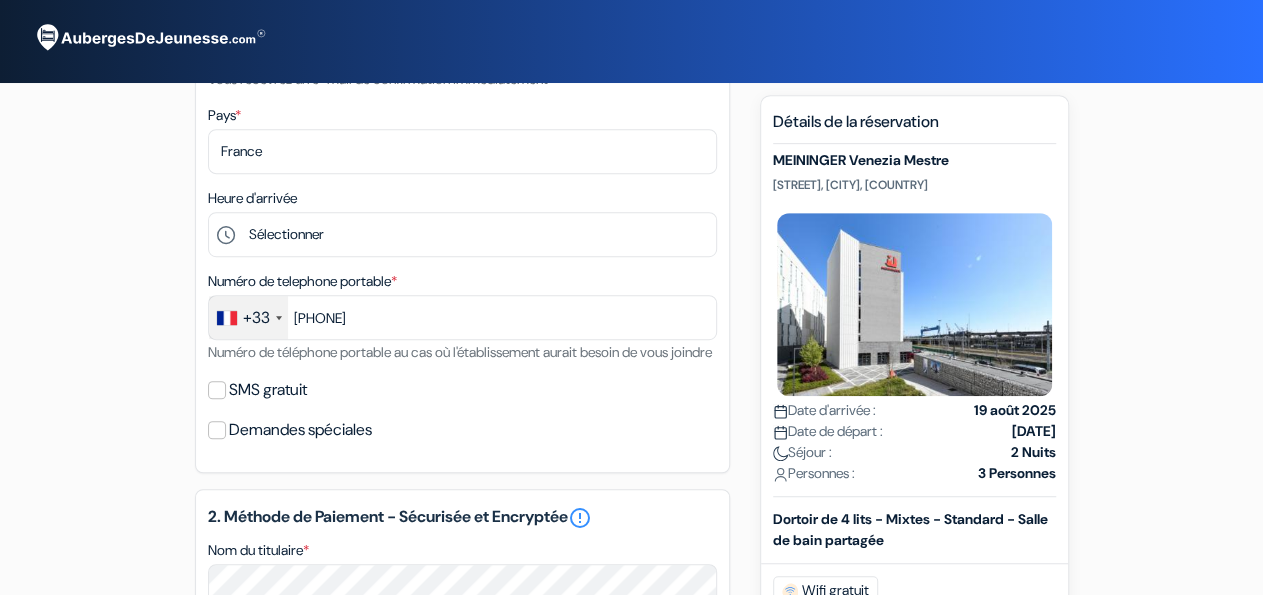 type on "lea.mignonat@example.com" 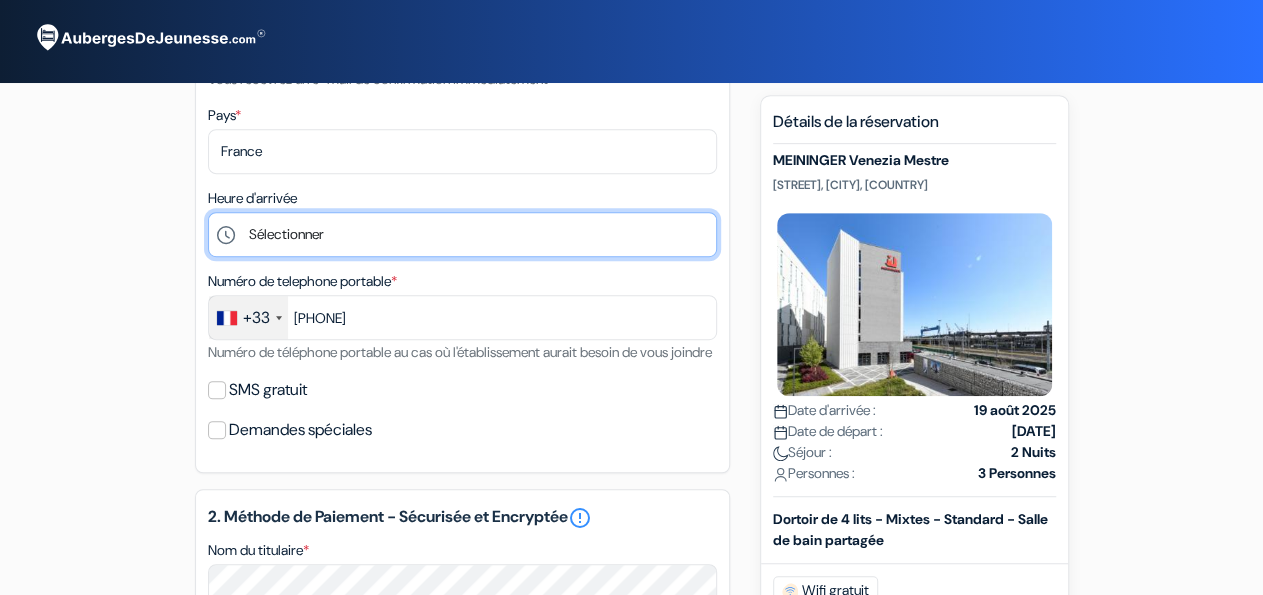 click on "Sélectionner
1:00
2:00
3:00
4:00
5:00
6:00
7:00
8:00
9:00
10:00
11:00
12:00 13:00 14:00 15:00" at bounding box center [462, 234] 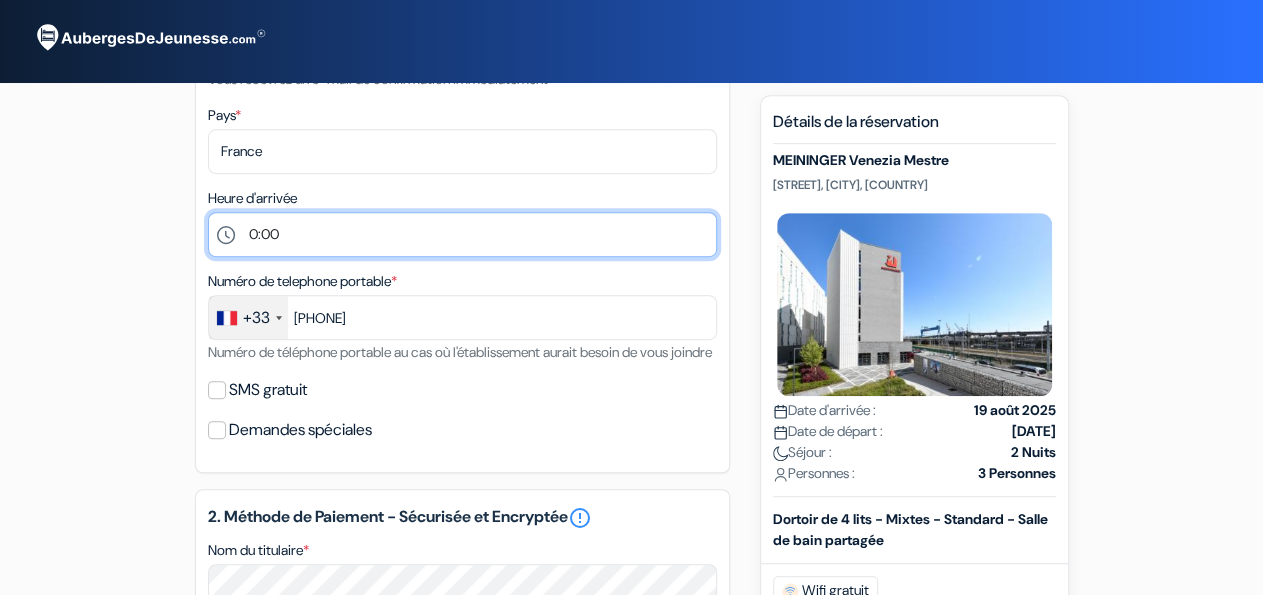 click on "0:00" at bounding box center (0, 0) 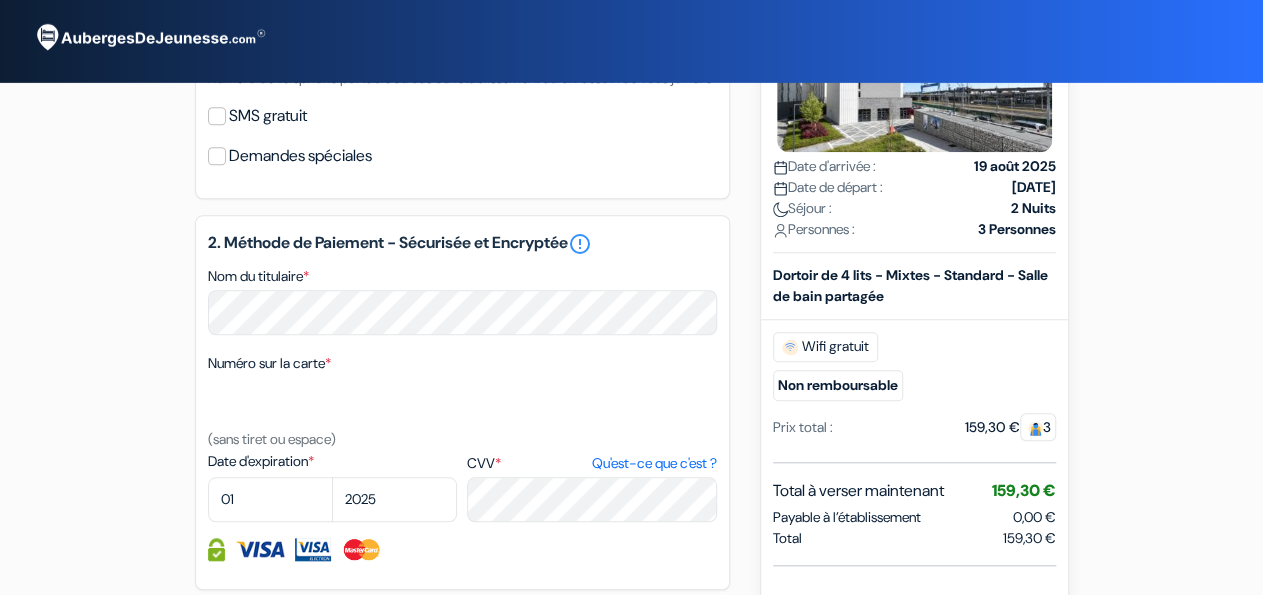 scroll, scrollTop: 728, scrollLeft: 0, axis: vertical 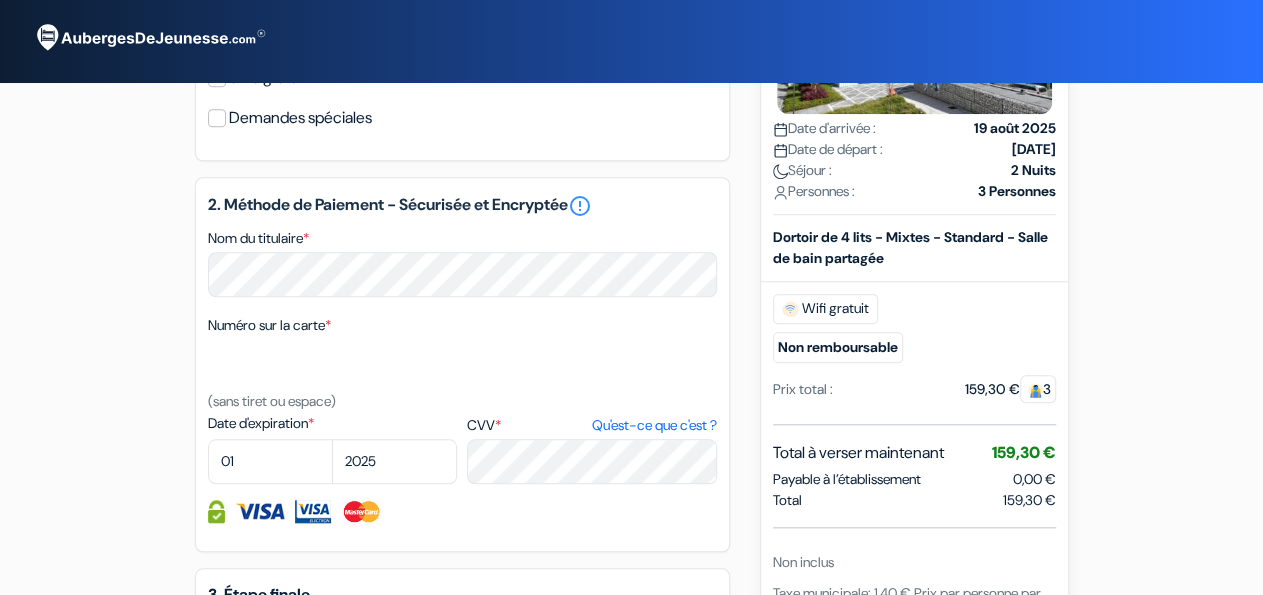 click on "Numéro sur la carte  *
(sans tiret ou espace)" at bounding box center [462, 363] 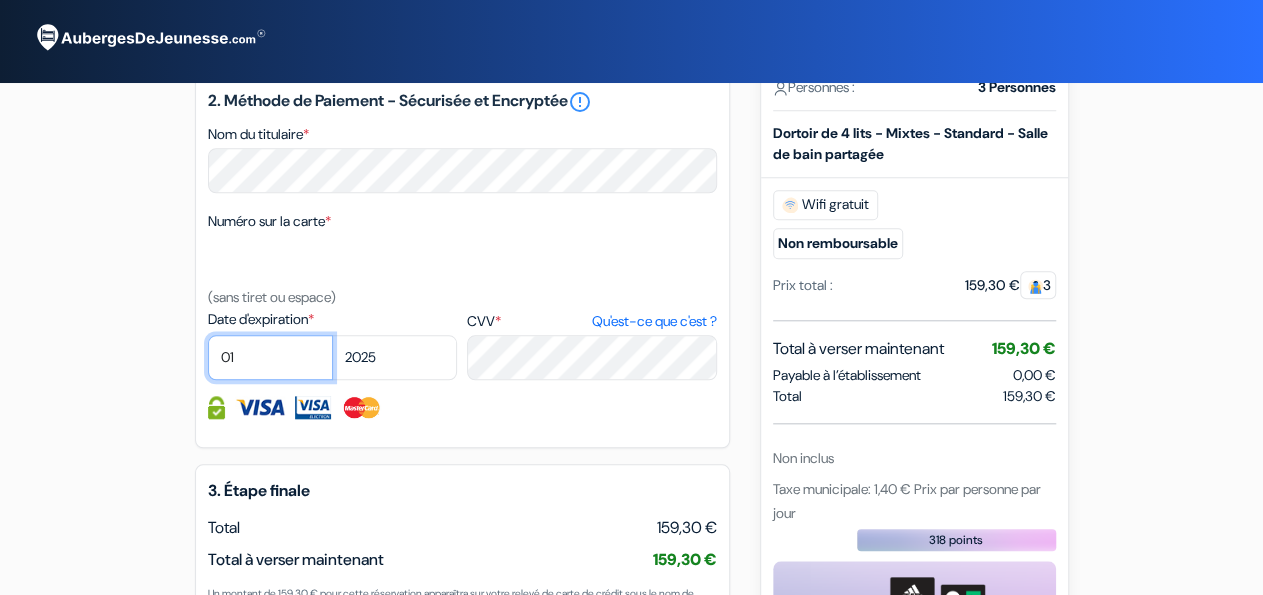 click on "01
02
03
04
05
06
07
08
09
10
11
12" at bounding box center [270, 357] 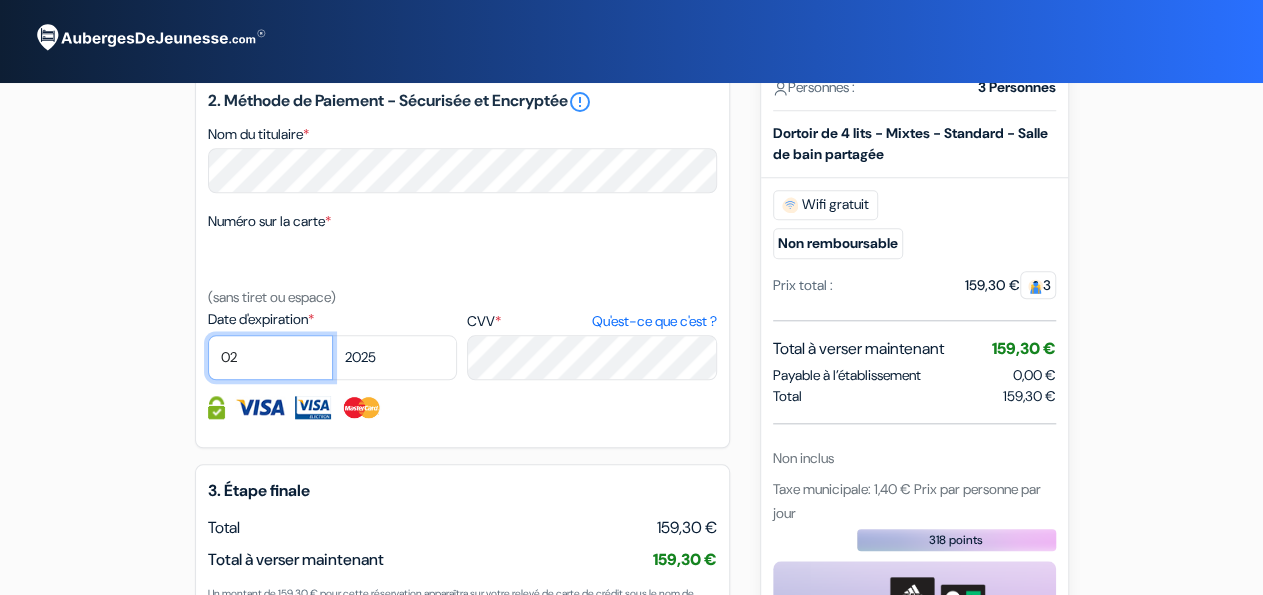 click on "02" at bounding box center (0, 0) 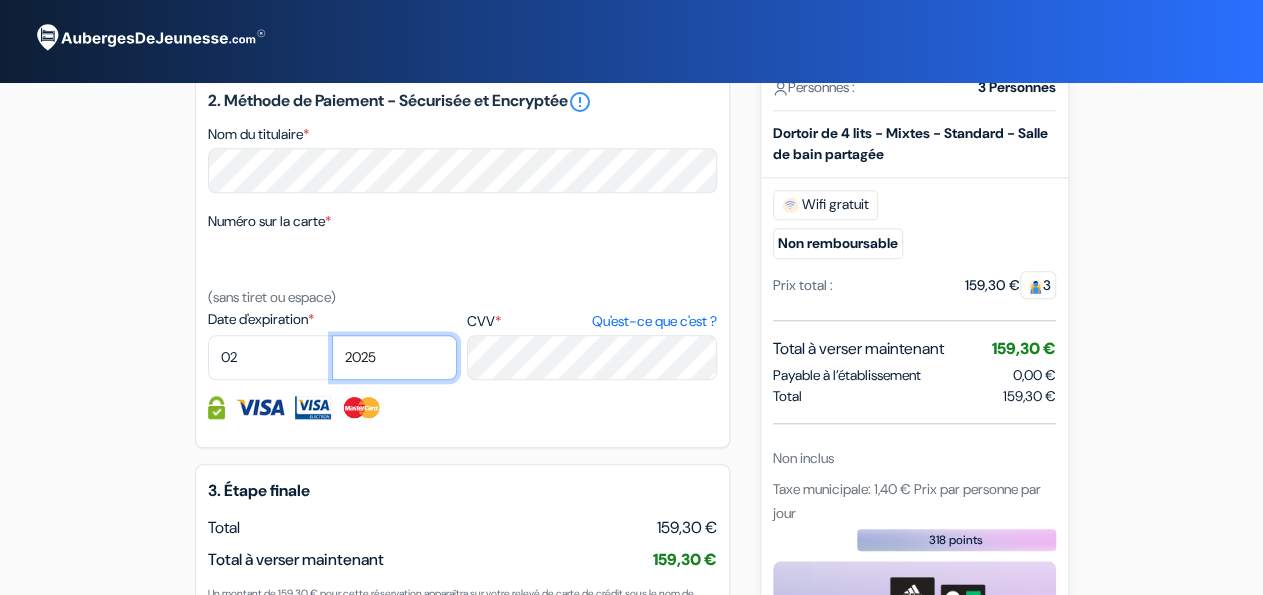 select on "2027" 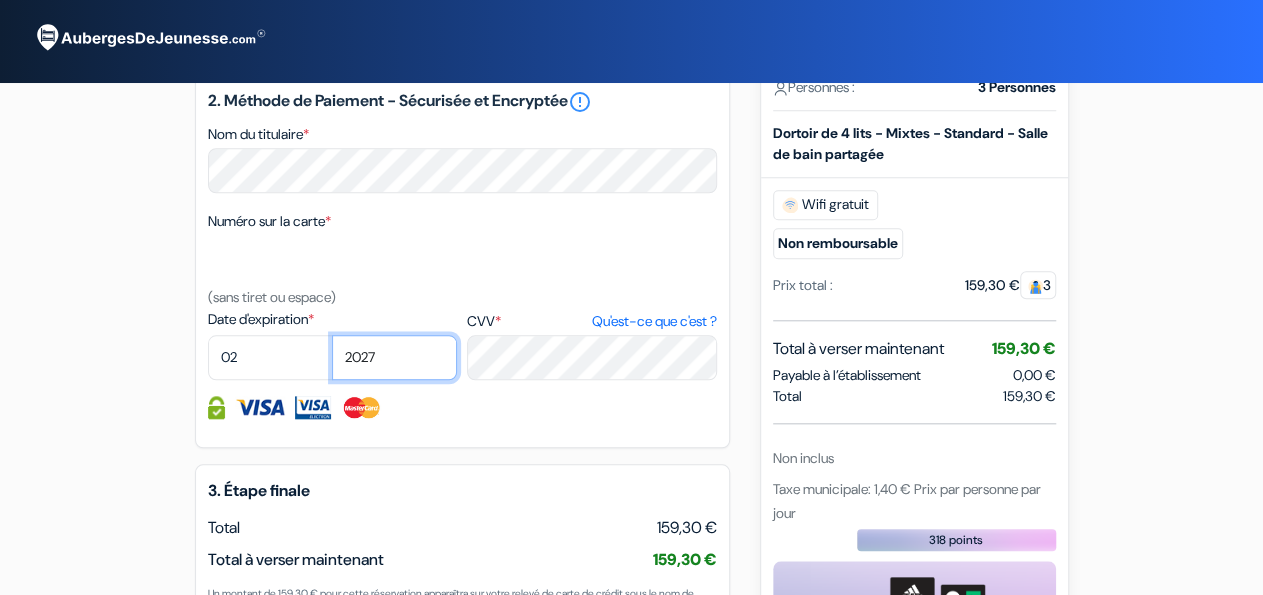 click on "2027" at bounding box center (0, 0) 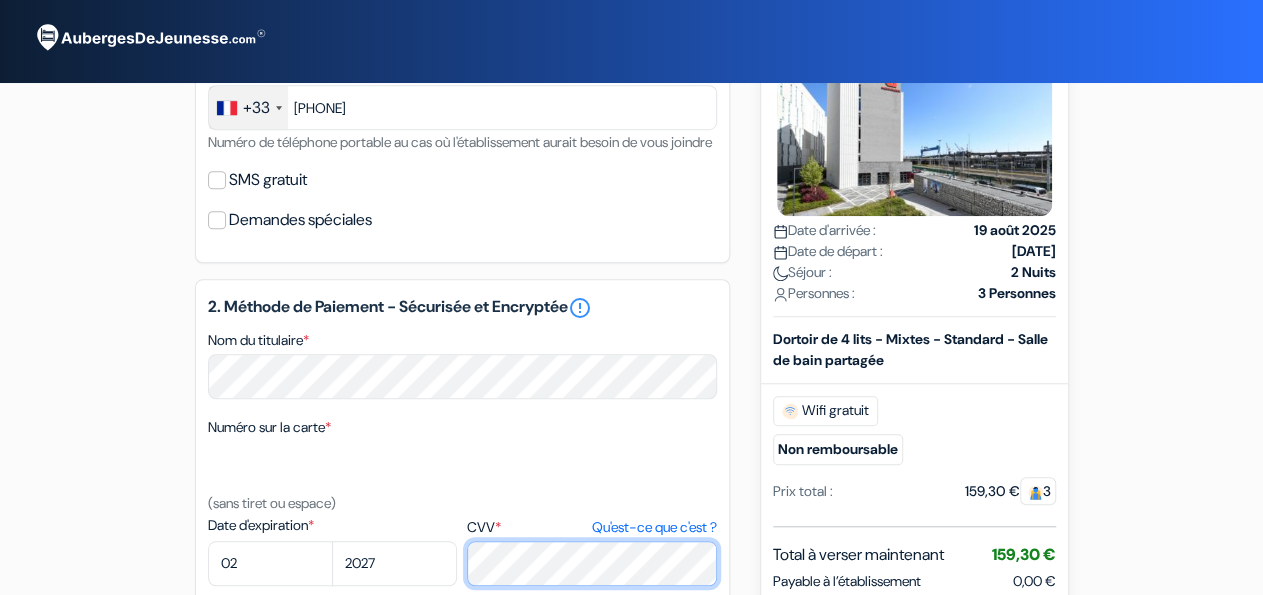 scroll, scrollTop: 1146, scrollLeft: 0, axis: vertical 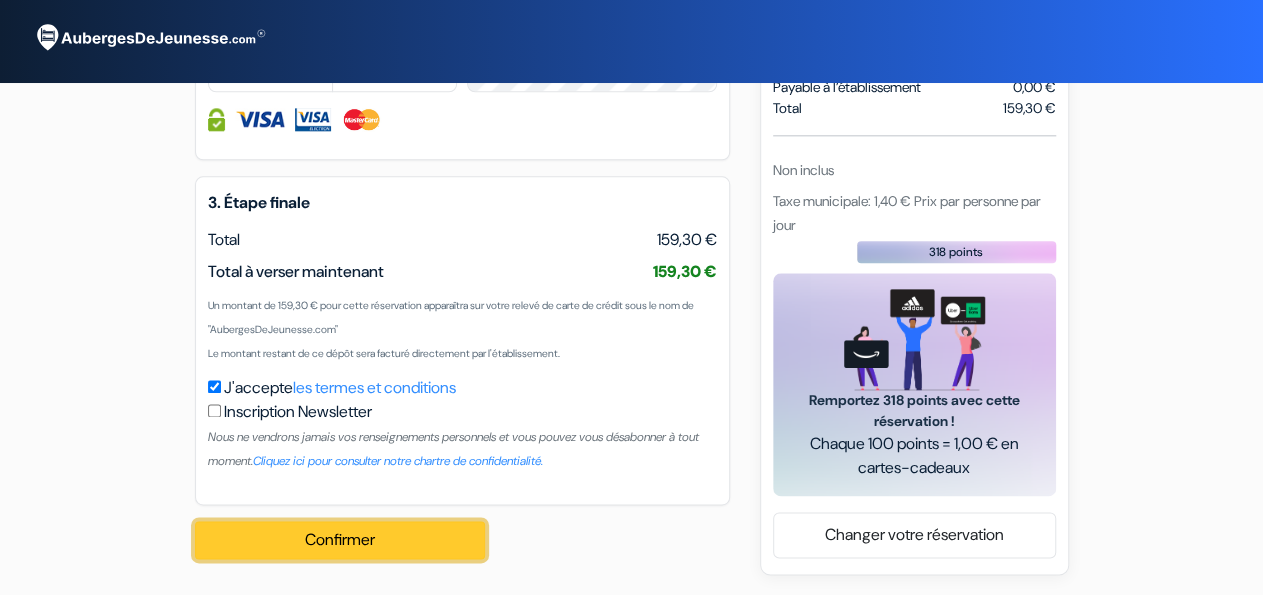 click on "Confirmer
Loading..." at bounding box center [340, 540] 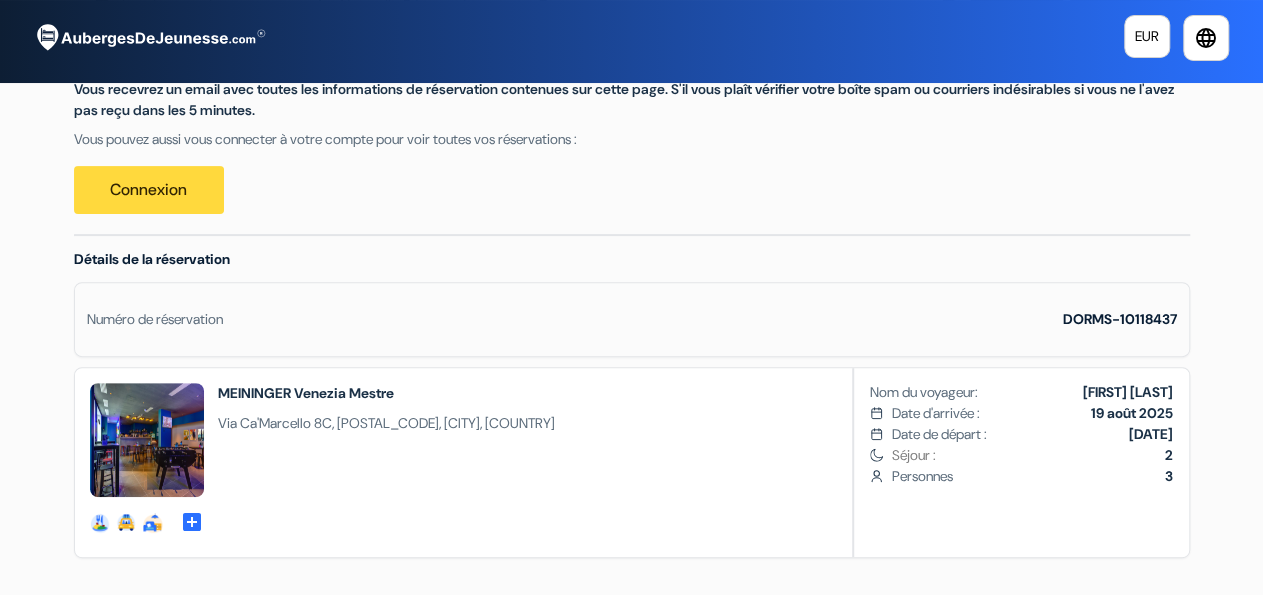 scroll, scrollTop: 312, scrollLeft: 0, axis: vertical 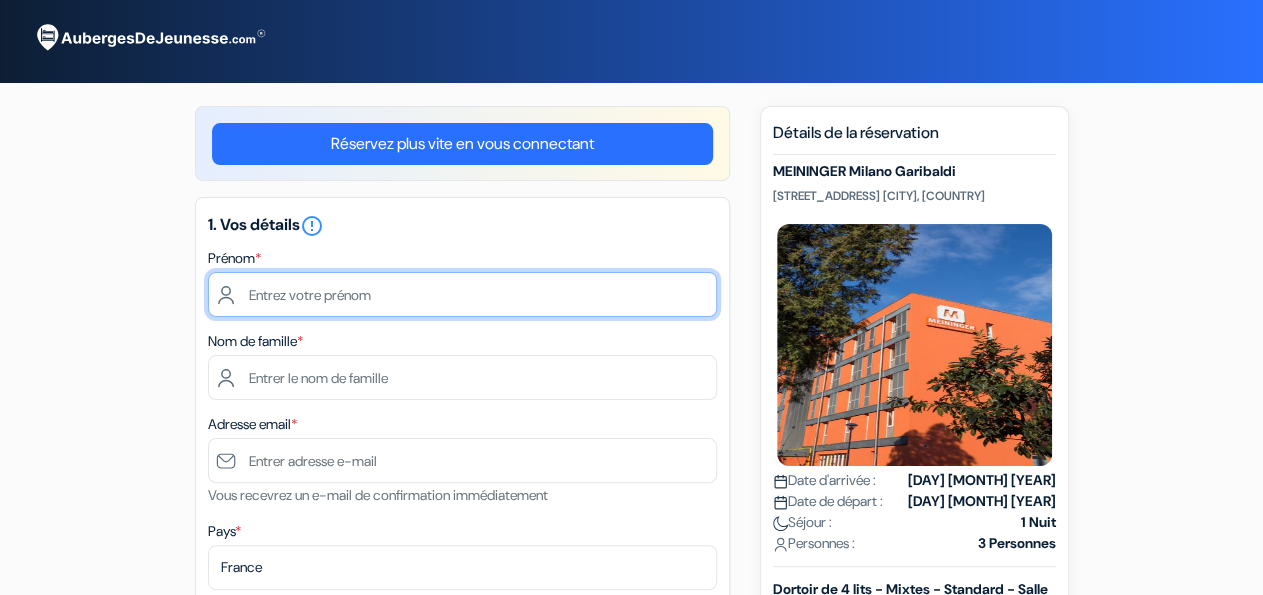 click at bounding box center [462, 294] 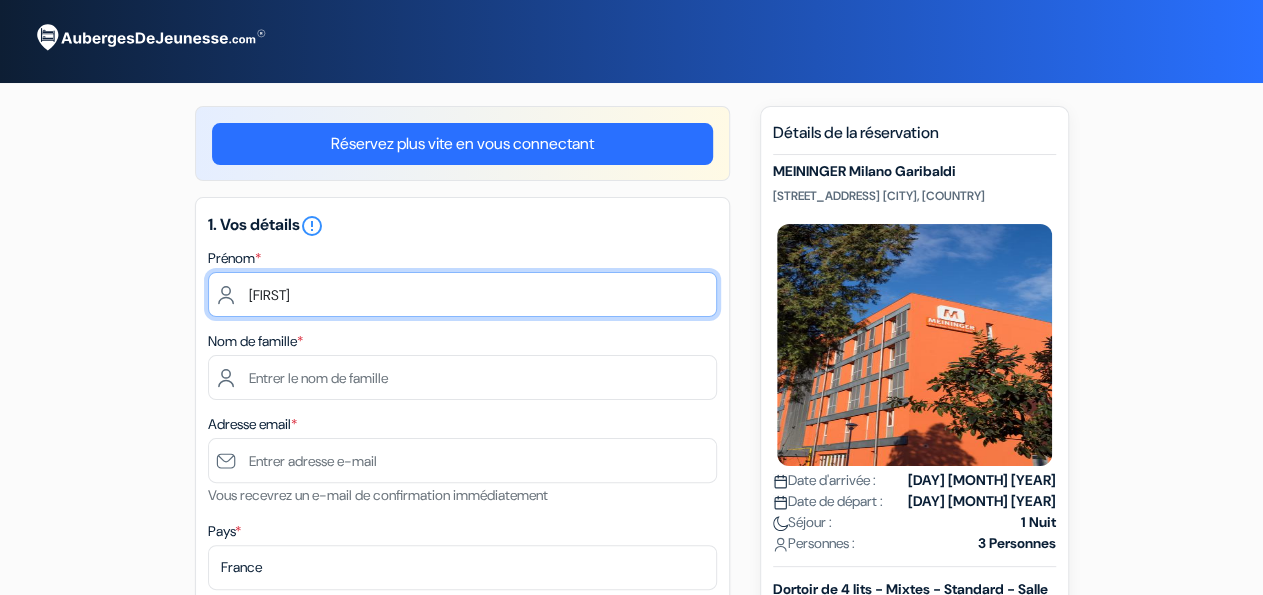 type on "j" 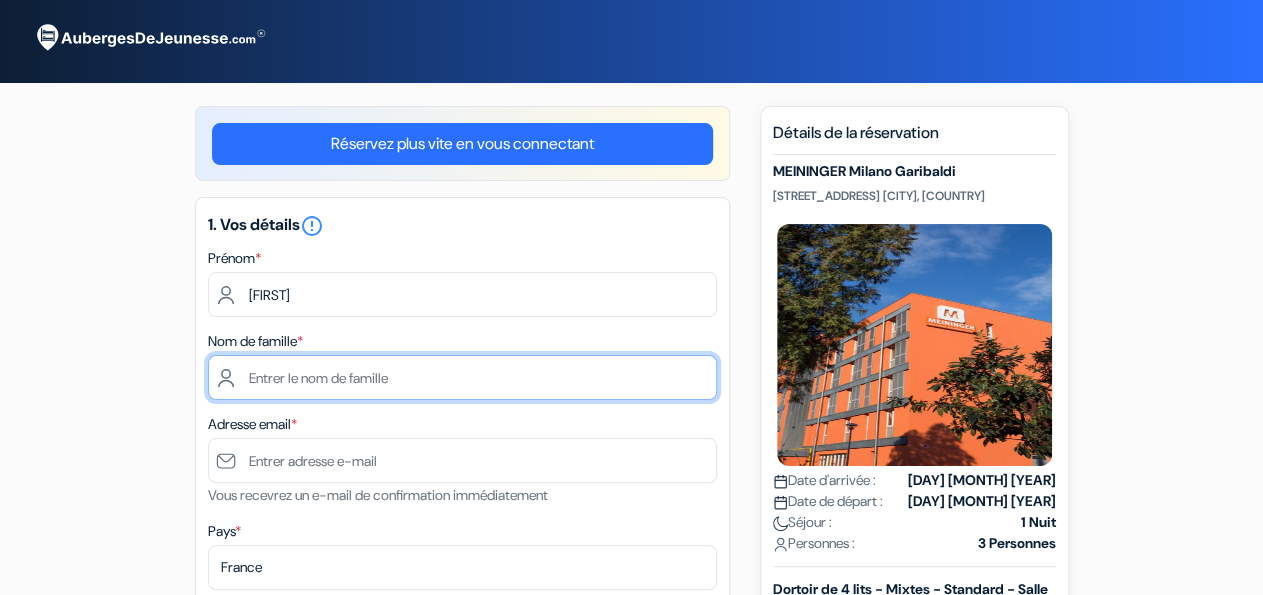 click at bounding box center [462, 377] 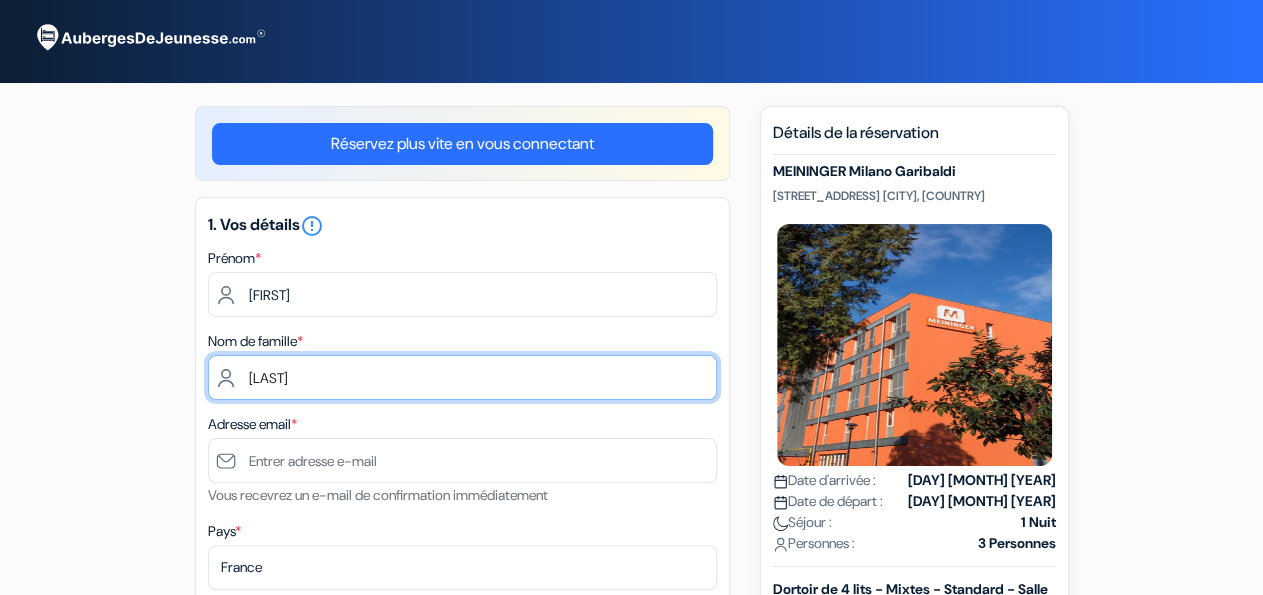 type on "Naviaux" 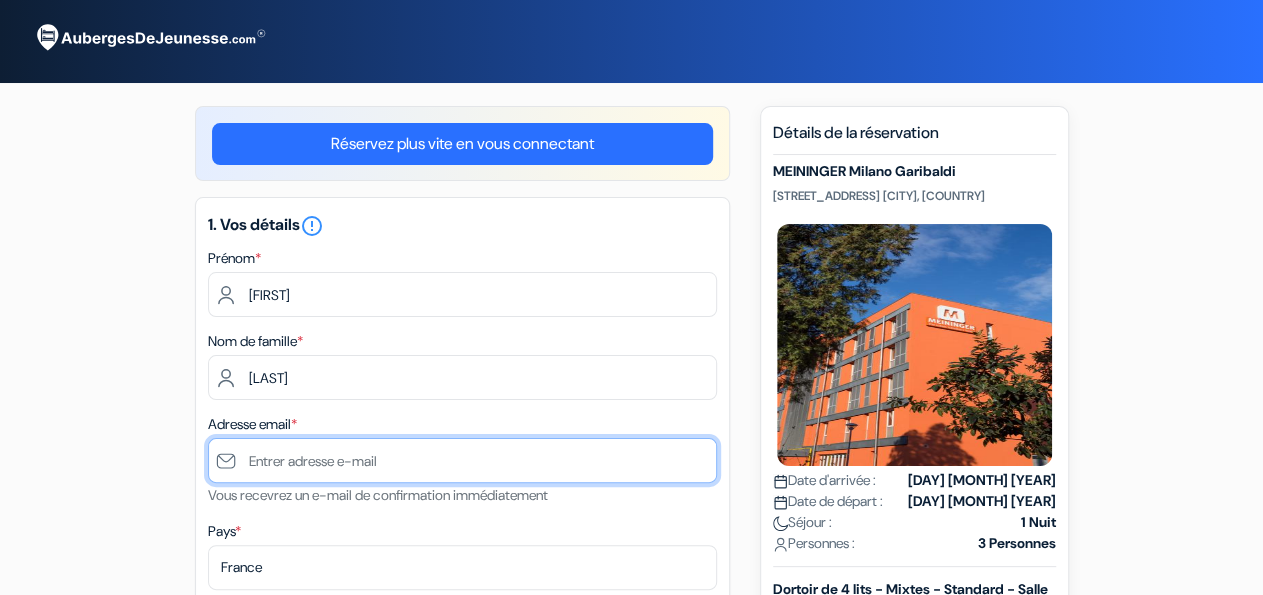 click at bounding box center (462, 460) 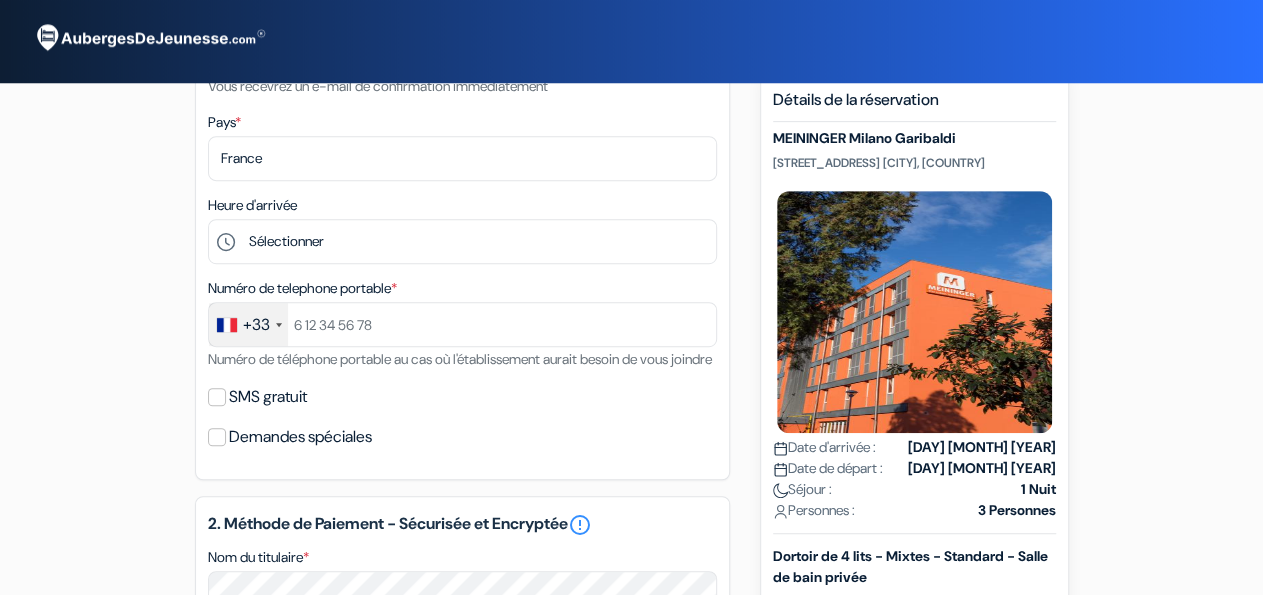 scroll, scrollTop: 312, scrollLeft: 0, axis: vertical 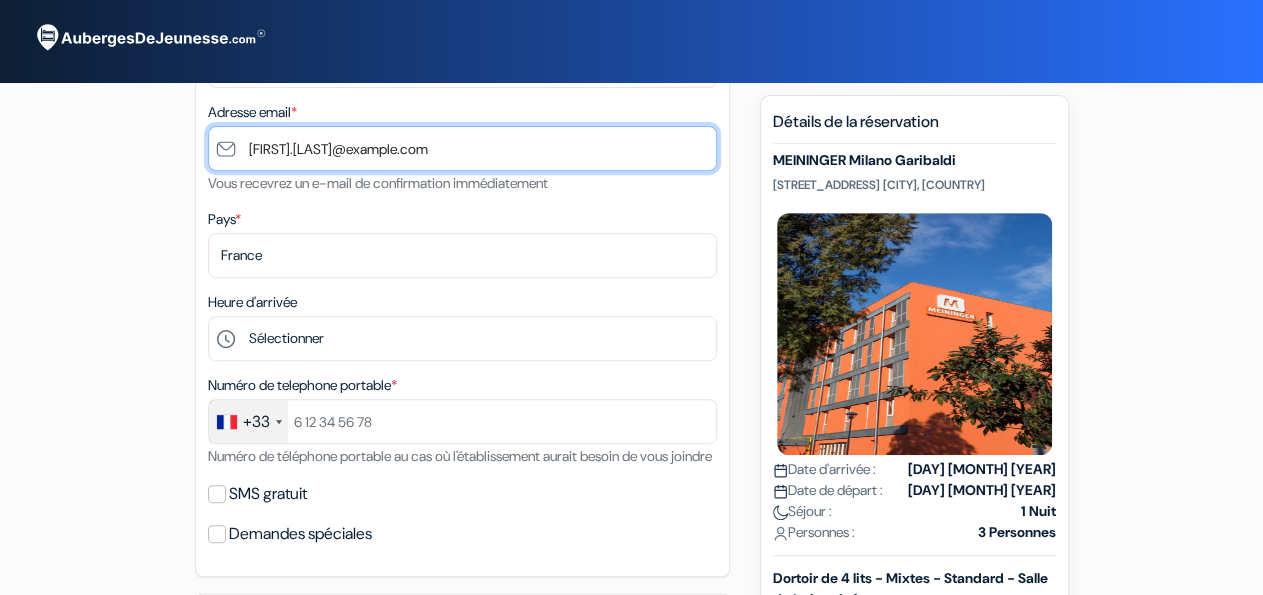 type on "[EMAIL]" 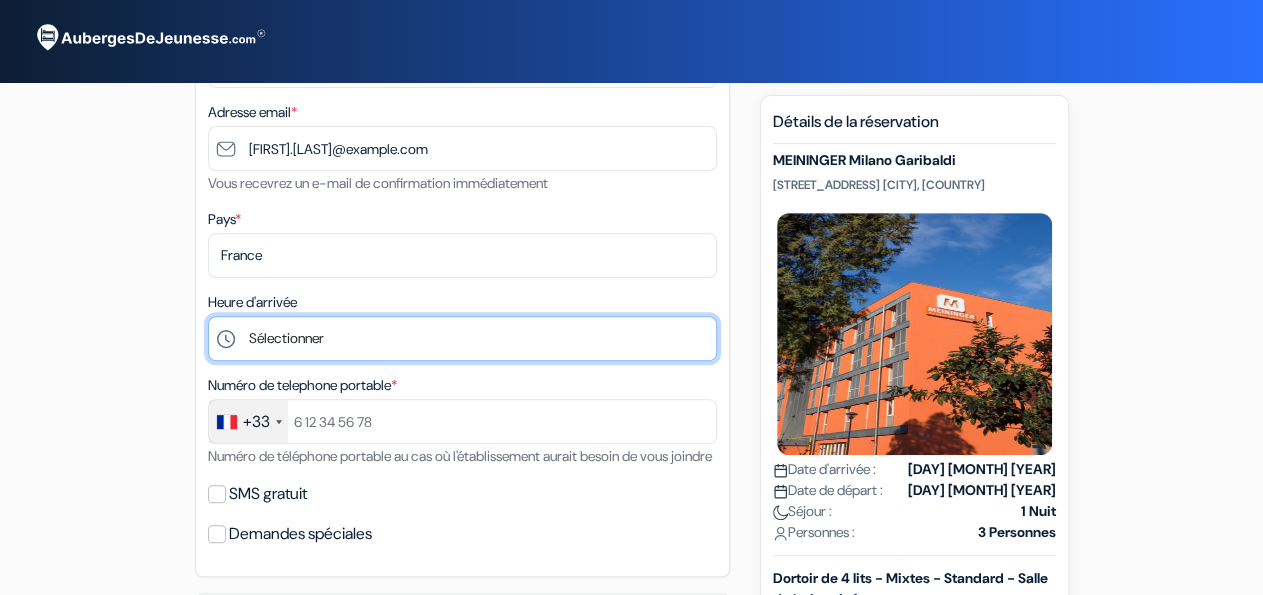 click on "Sélectionner
1:00
2:00
3:00
4:00
5:00
6:00
7:00
8:00
9:00
10:00
11:00
12:00 13:00 14:00 15:00" at bounding box center (462, 338) 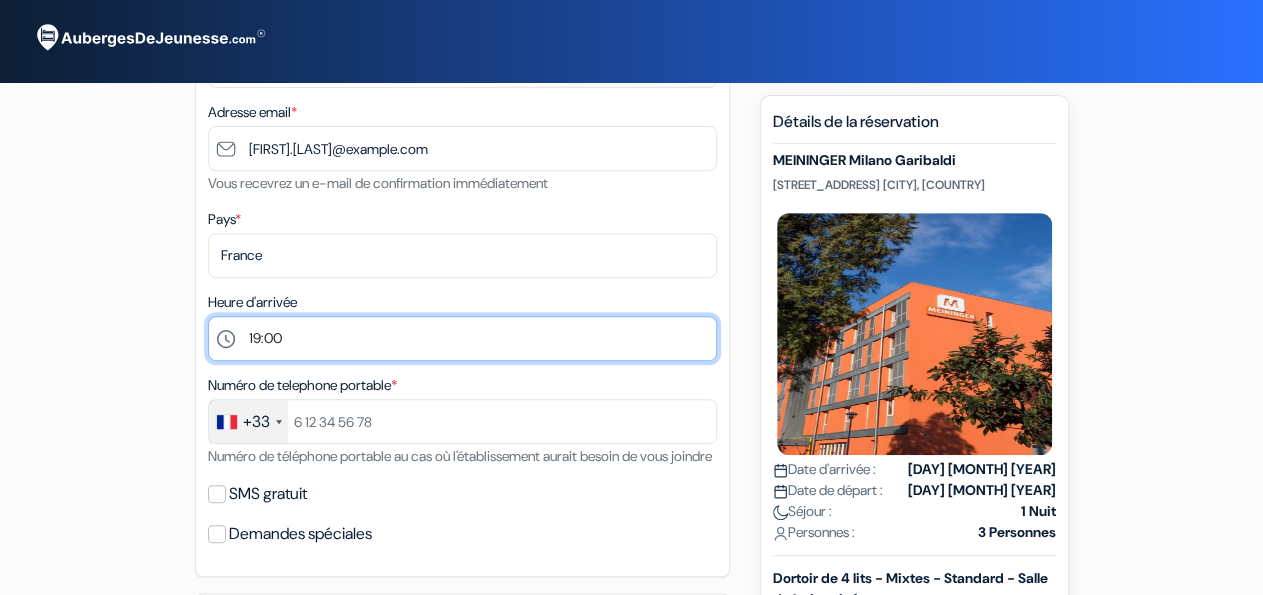 click on "19:00" at bounding box center (0, 0) 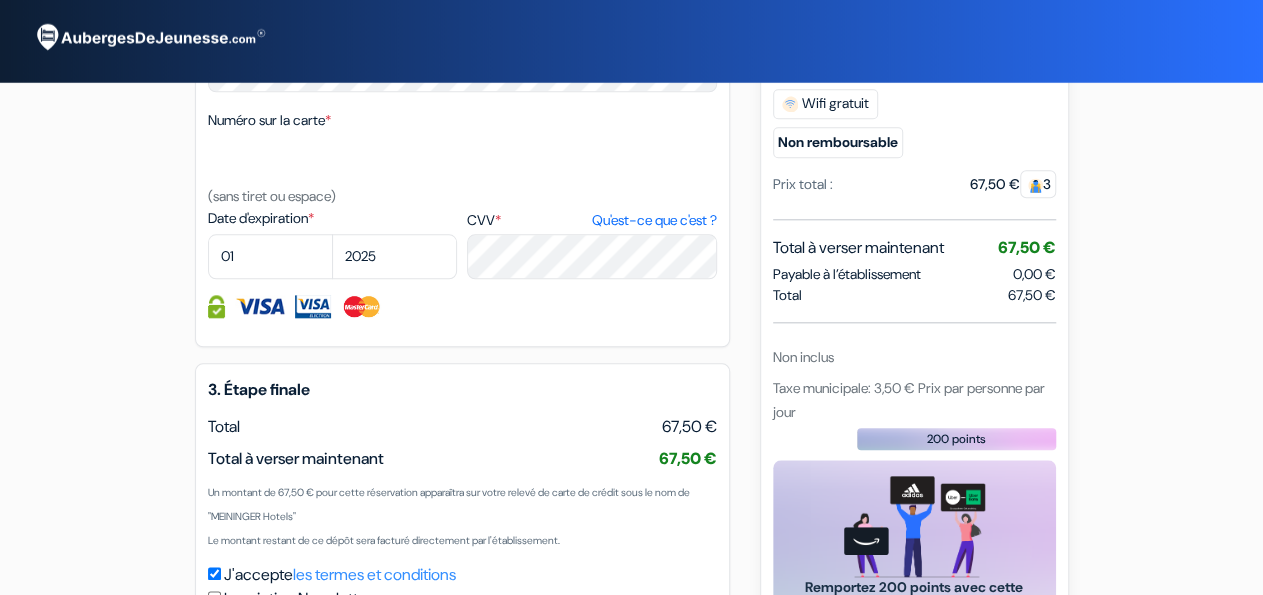 scroll, scrollTop: 936, scrollLeft: 0, axis: vertical 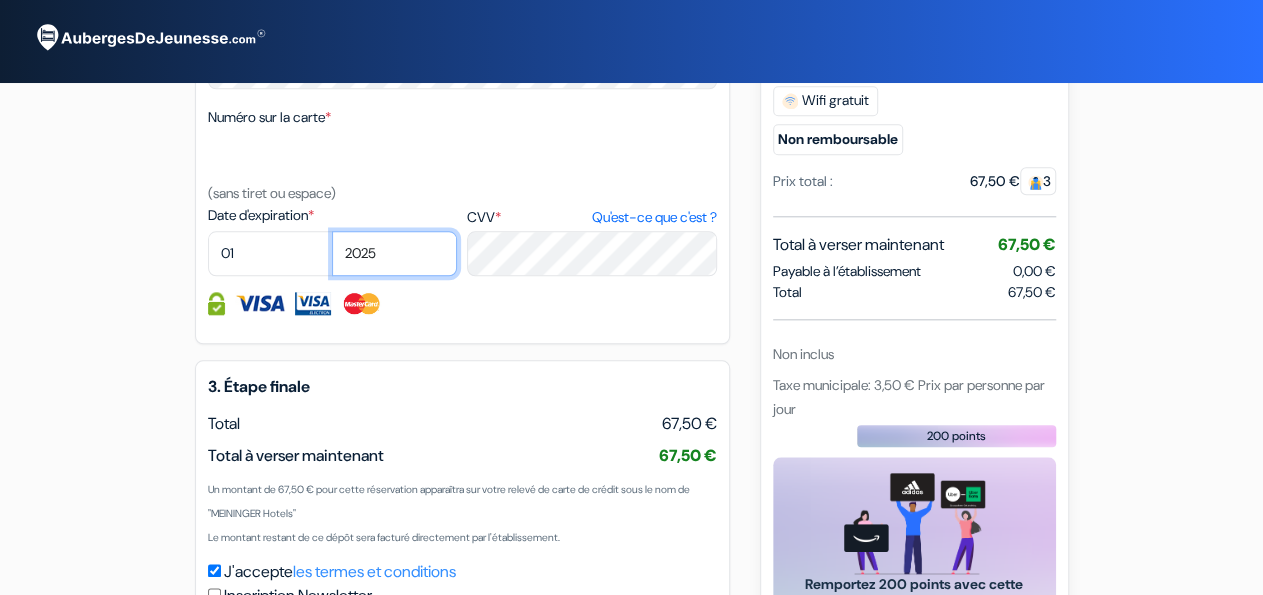 click on "2025
2026
2027
2028
2029
2030
2031
2032
2033 2034 2035 2036 2037 2038 2039 2040 2041 2042 2043" at bounding box center (394, 253) 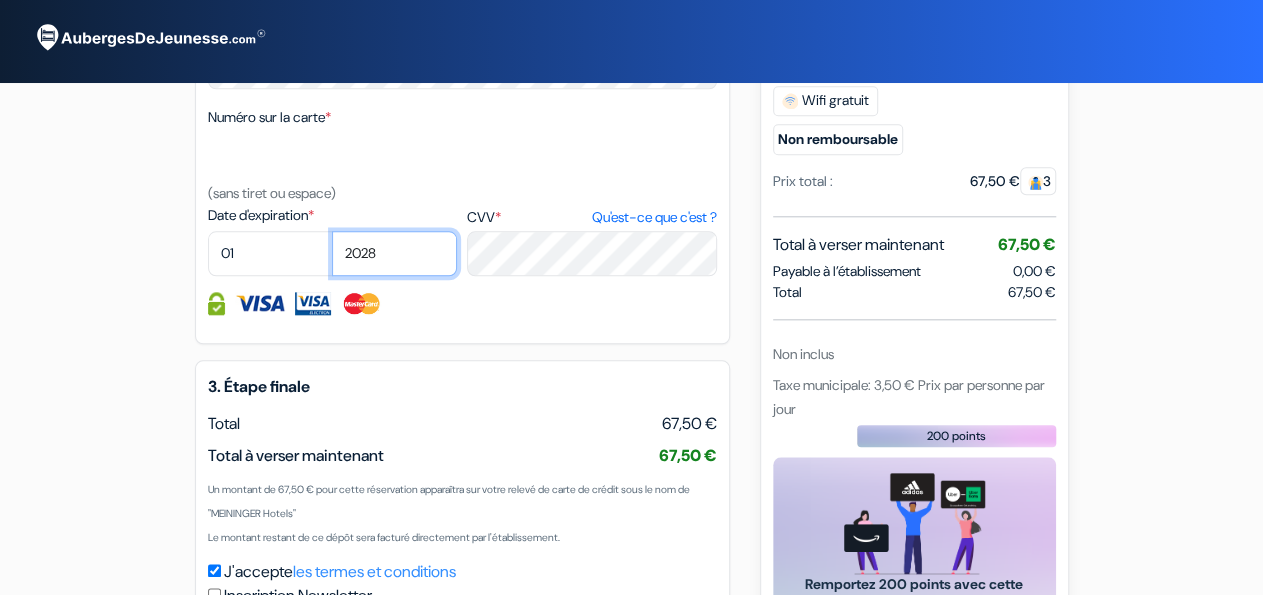 click on "2028" at bounding box center [0, 0] 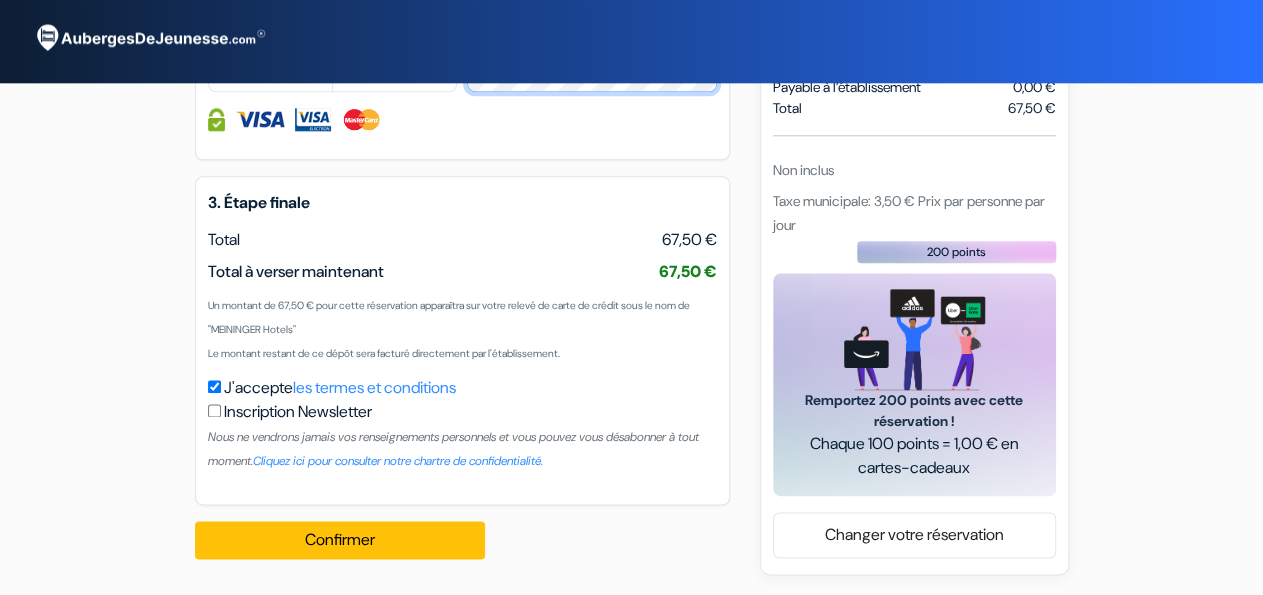 scroll, scrollTop: 1146, scrollLeft: 0, axis: vertical 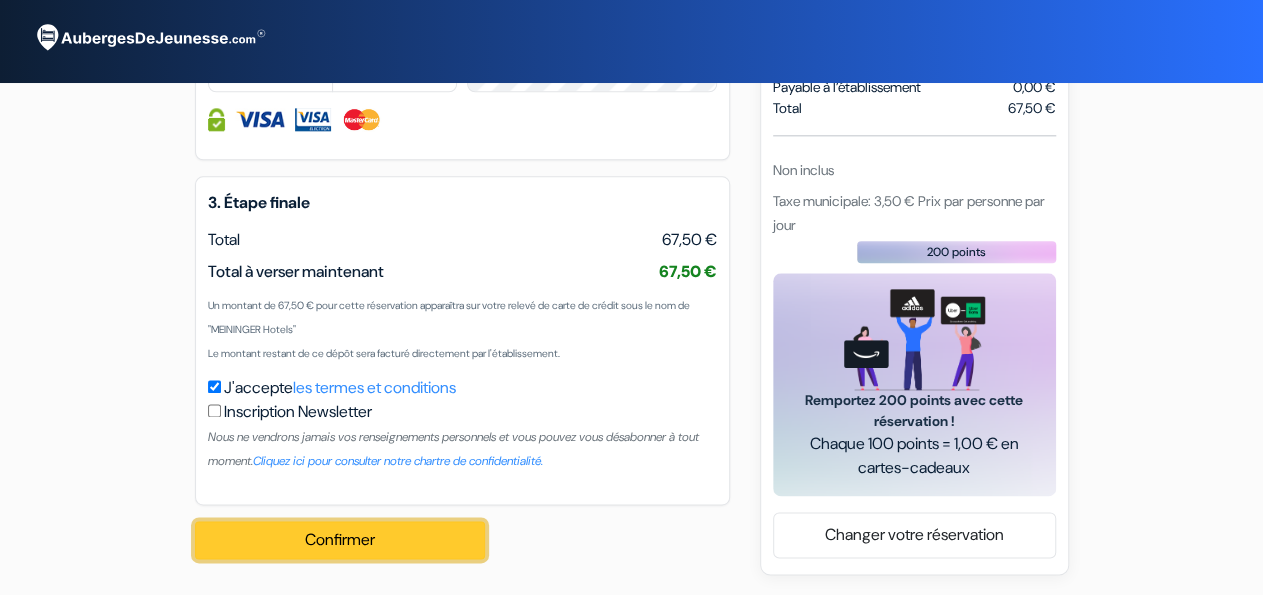 click on "Confirmer
Loading..." at bounding box center (340, 540) 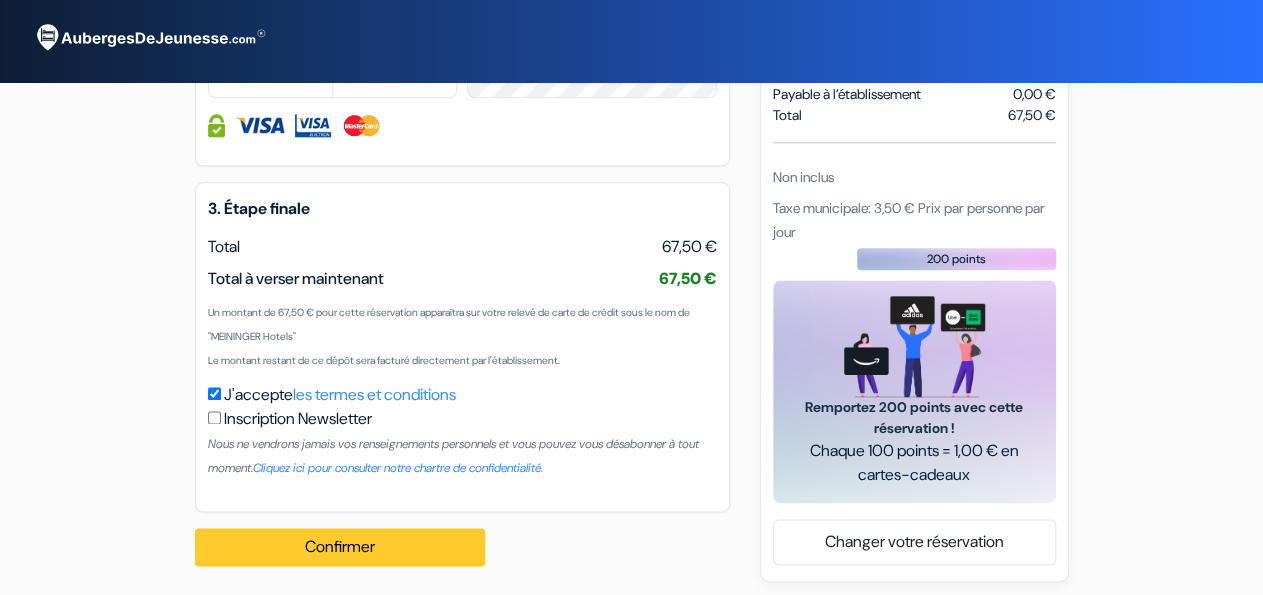 scroll, scrollTop: 438, scrollLeft: 0, axis: vertical 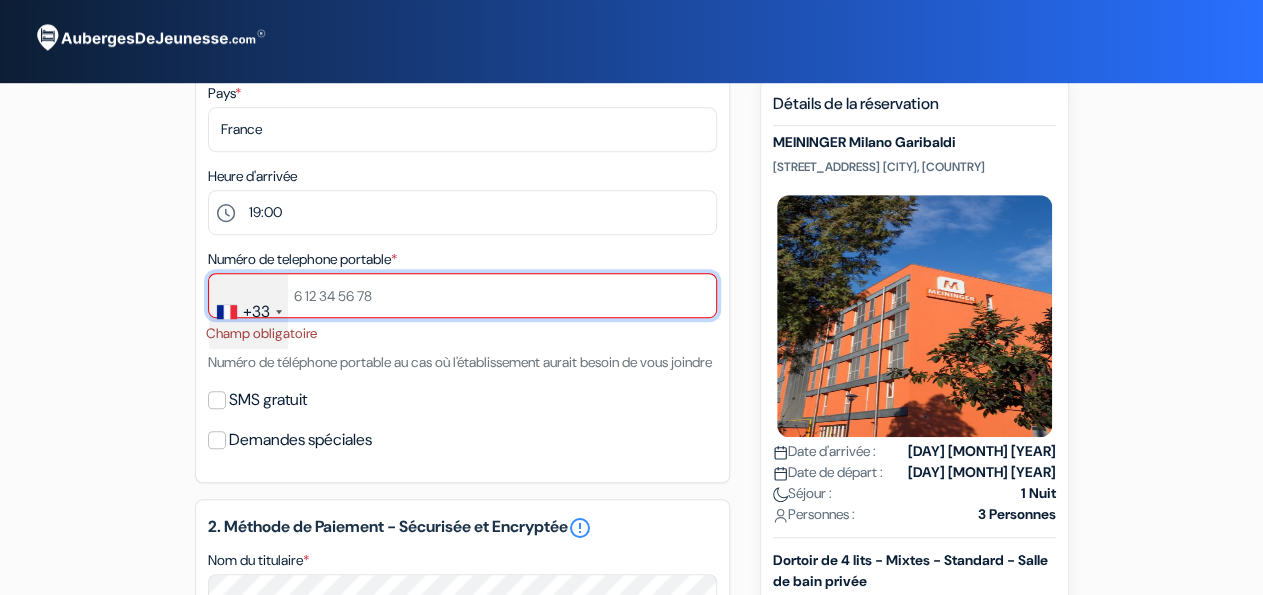 click at bounding box center [462, 295] 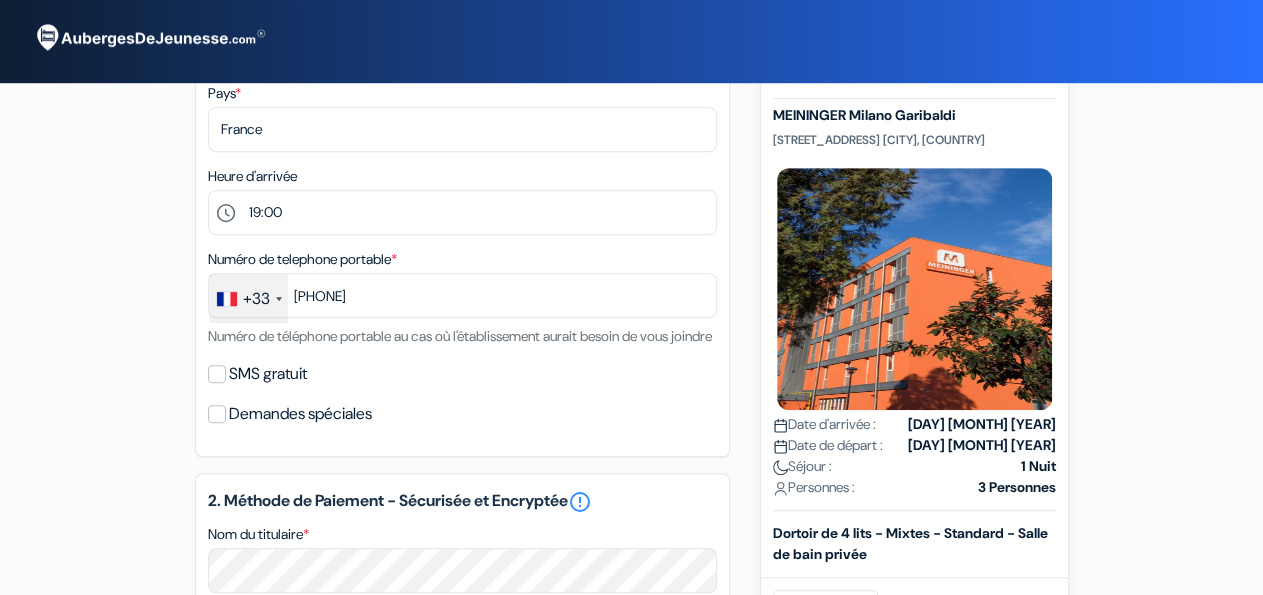 click on "Numéro de téléphone portable au cas où l'établissement aurait besoin de vous joindre" at bounding box center [460, 336] 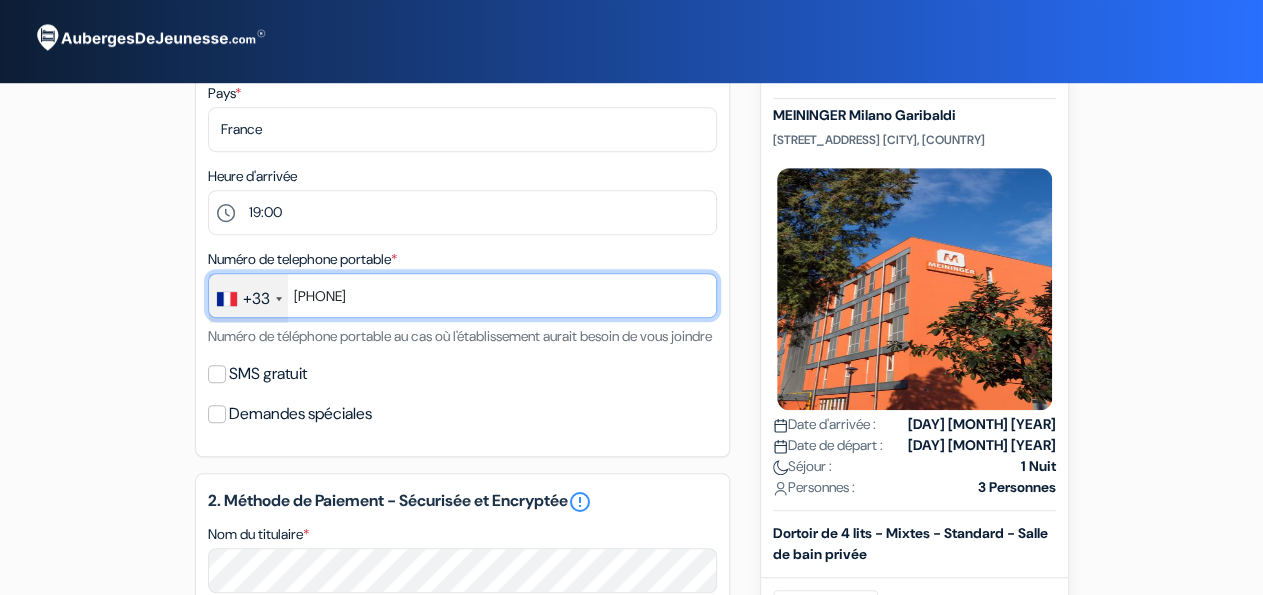 click on "0627276090" at bounding box center [462, 295] 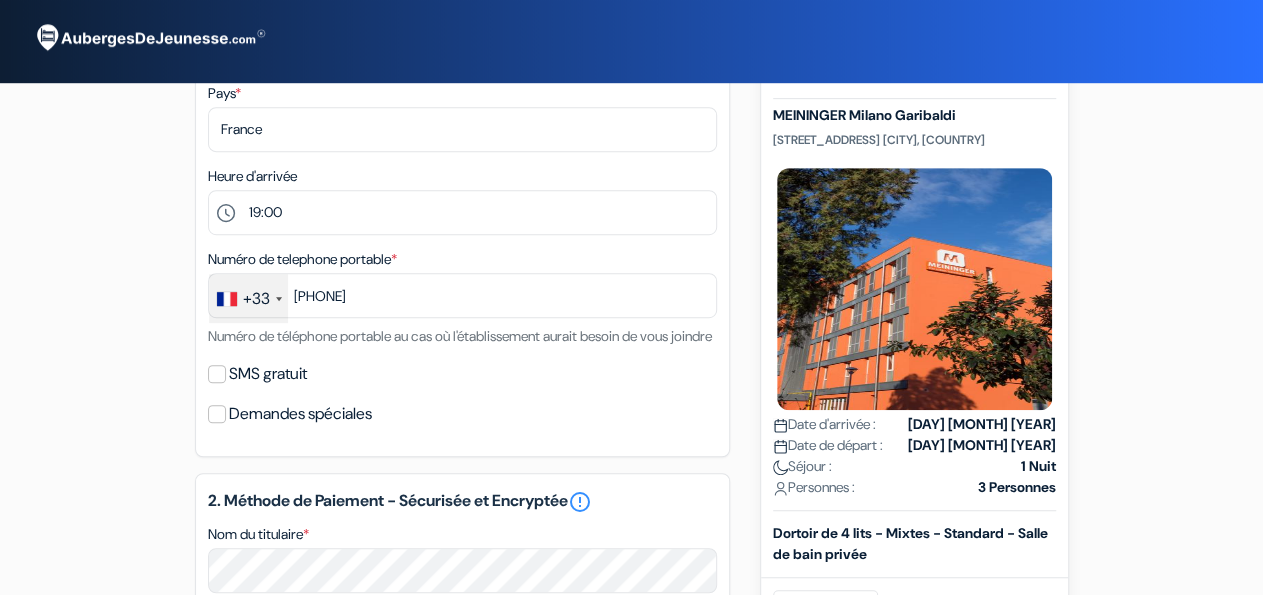 click on "SMS gratuit" at bounding box center [462, 374] 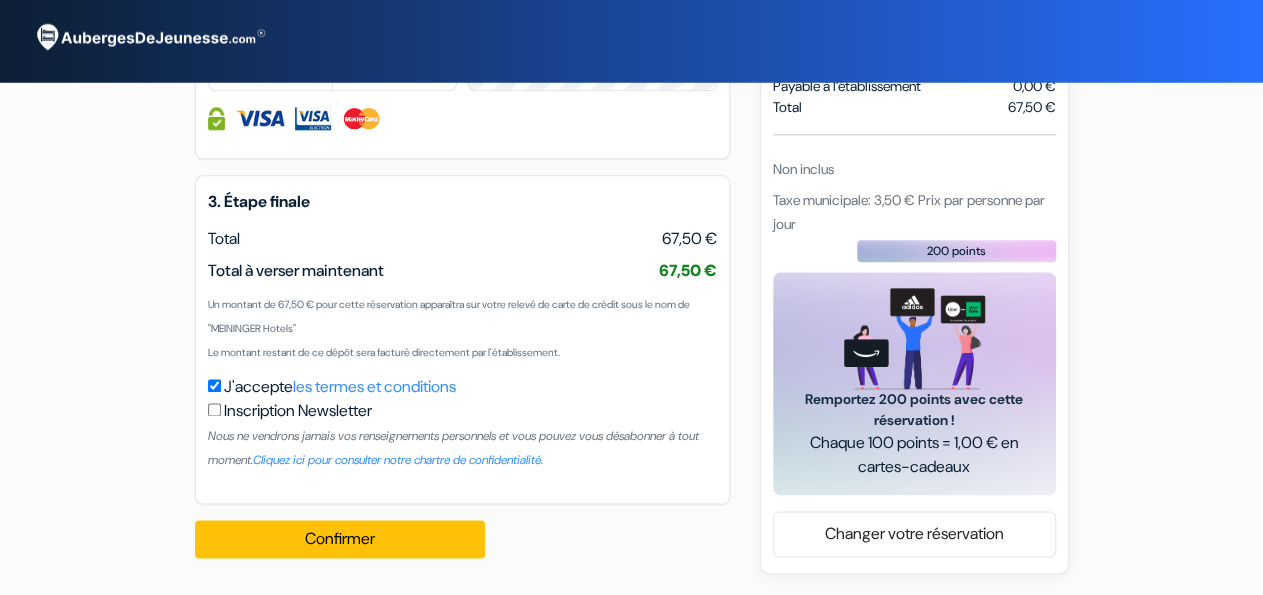 scroll, scrollTop: 1152, scrollLeft: 0, axis: vertical 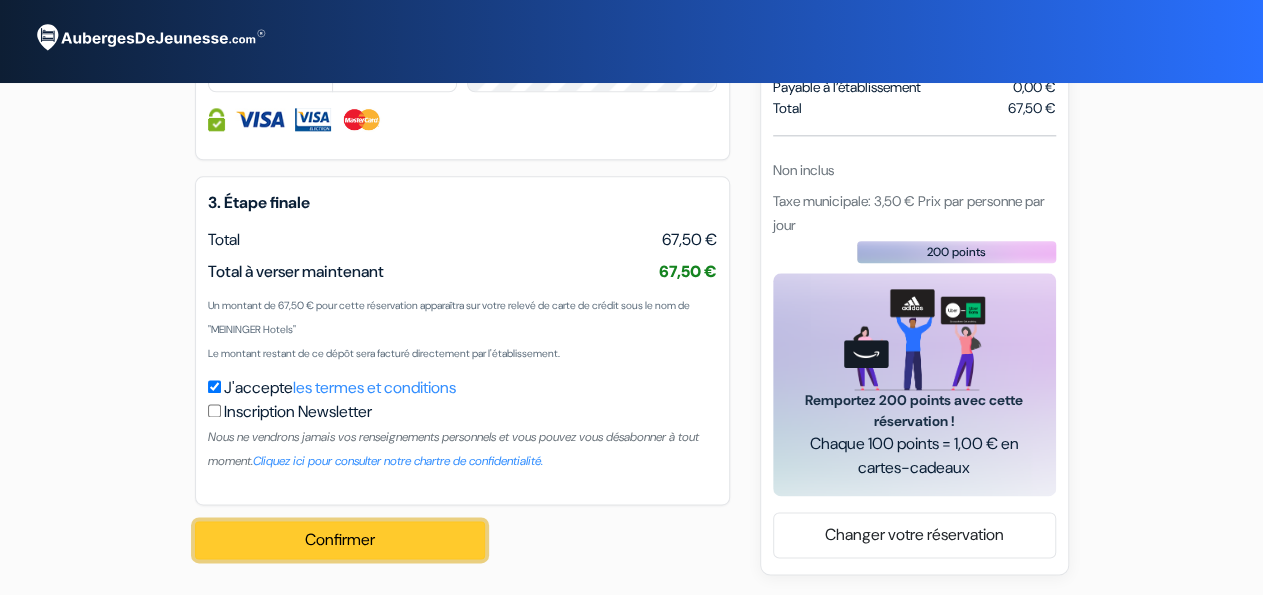 click on "Confirmer
Loading..." at bounding box center (340, 540) 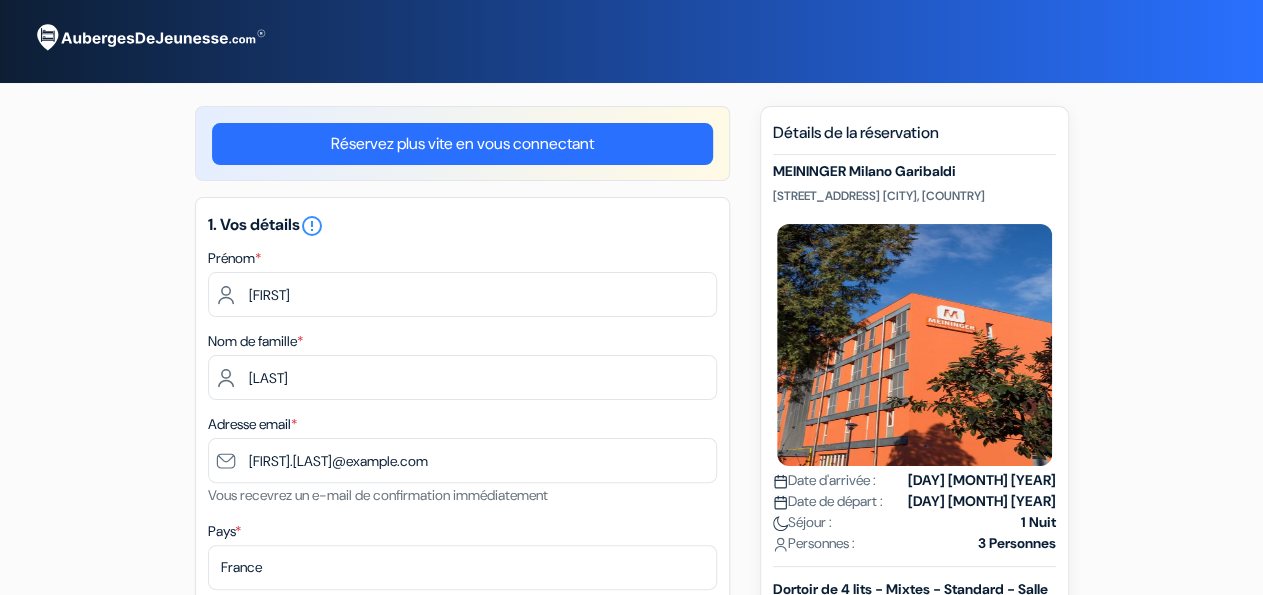 scroll, scrollTop: 624, scrollLeft: 0, axis: vertical 